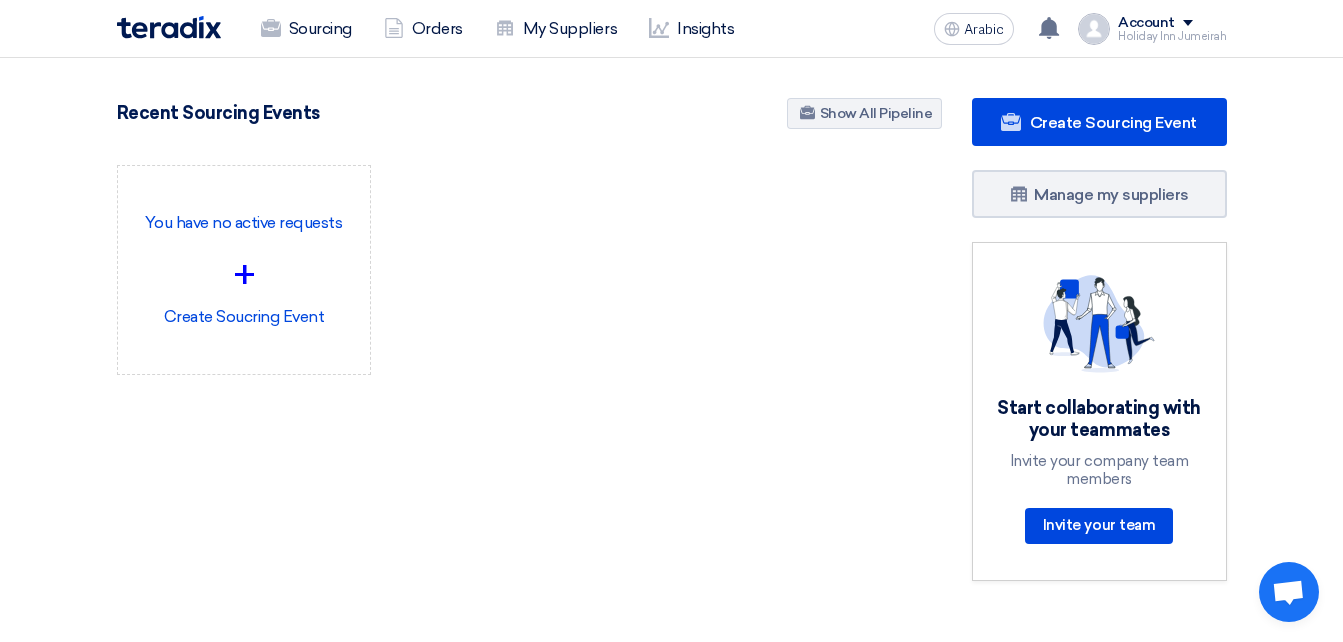 scroll, scrollTop: 0, scrollLeft: 0, axis: both 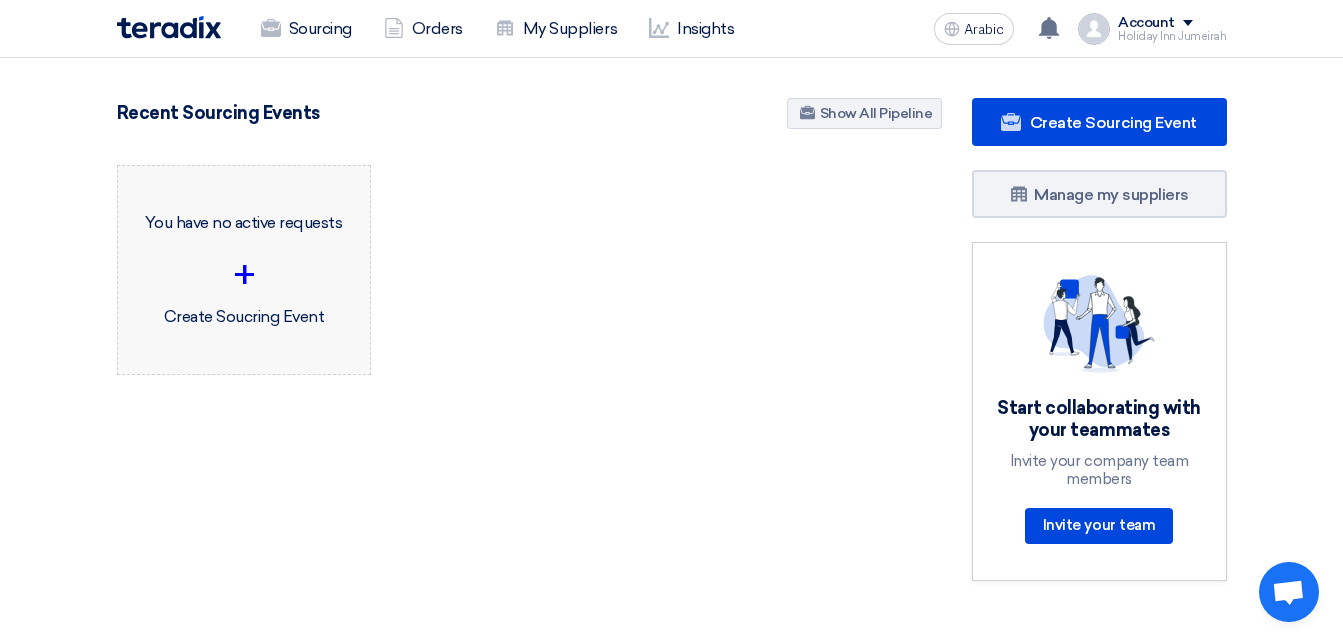 click on "+" 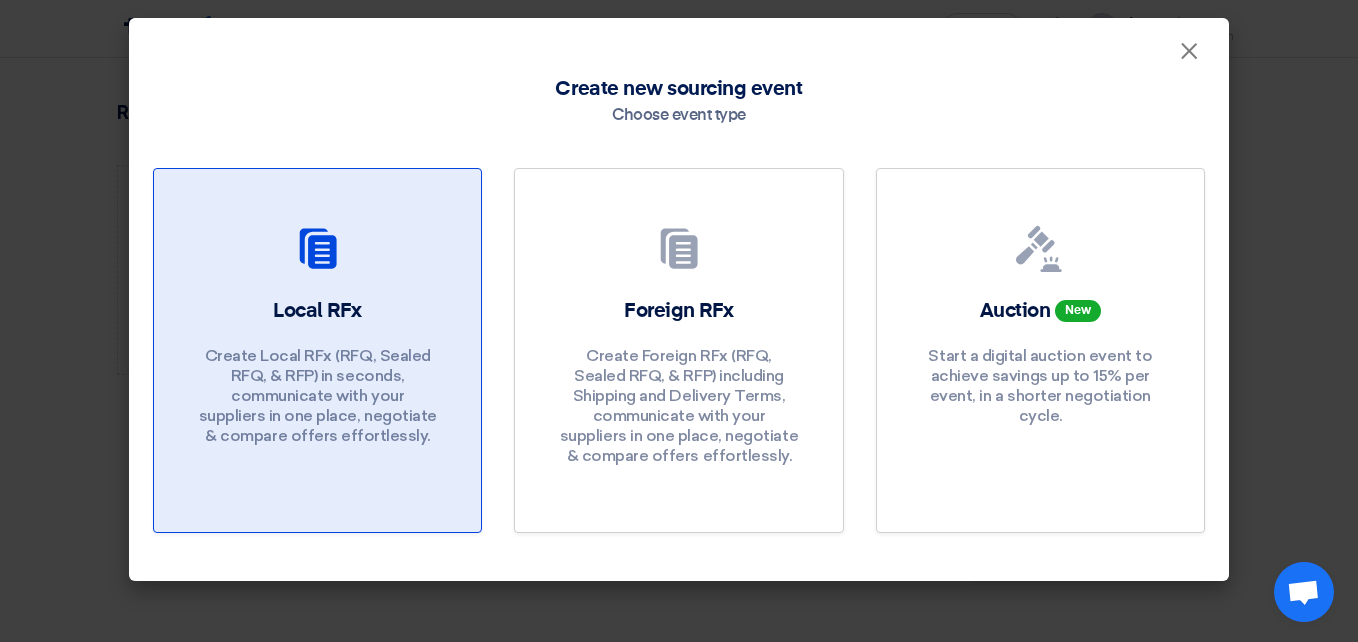 click on "Local RFx" 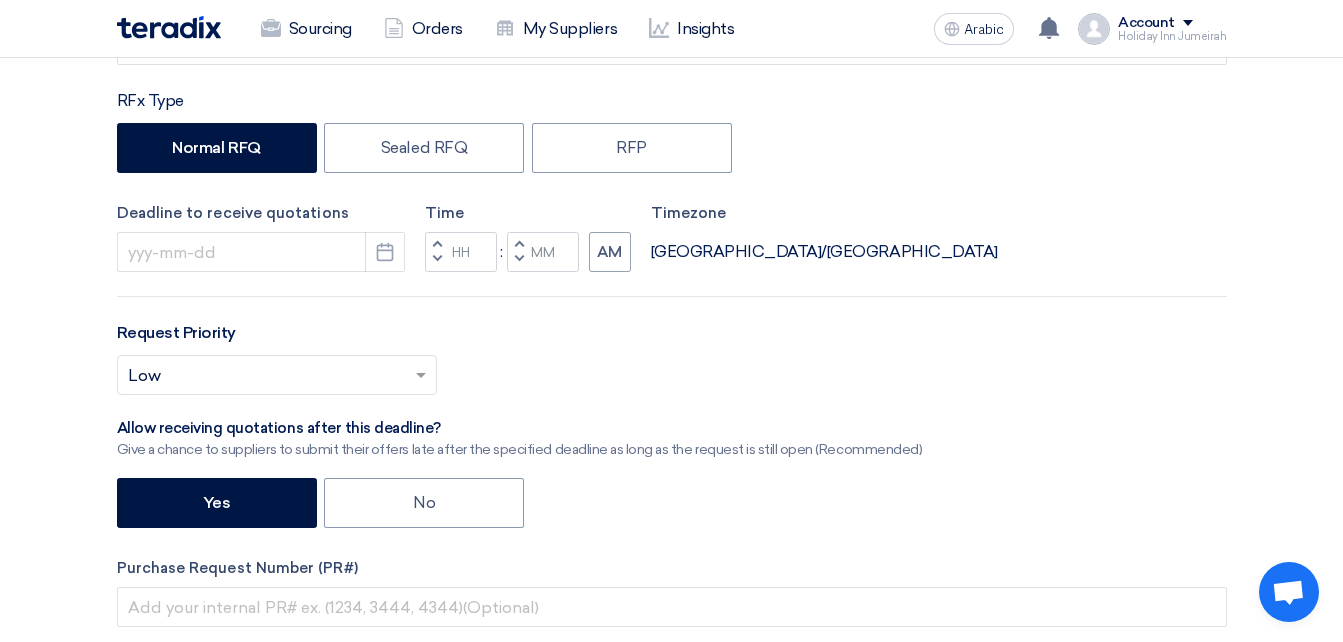 scroll, scrollTop: 0, scrollLeft: 0, axis: both 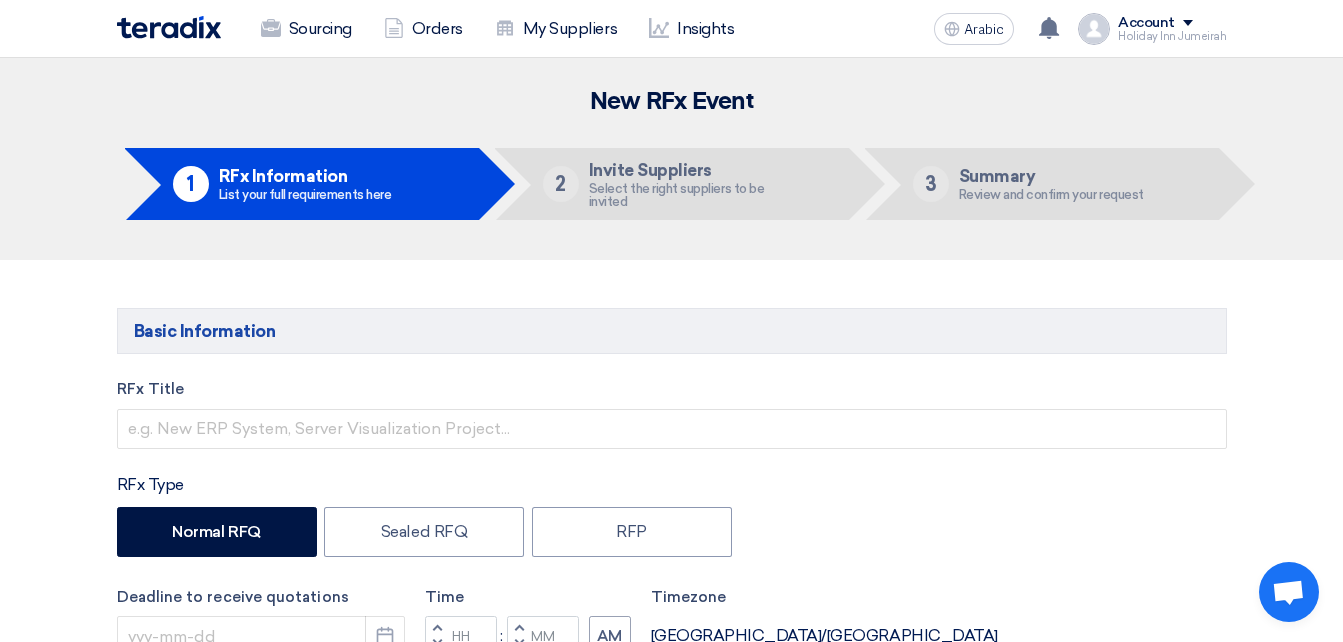 click 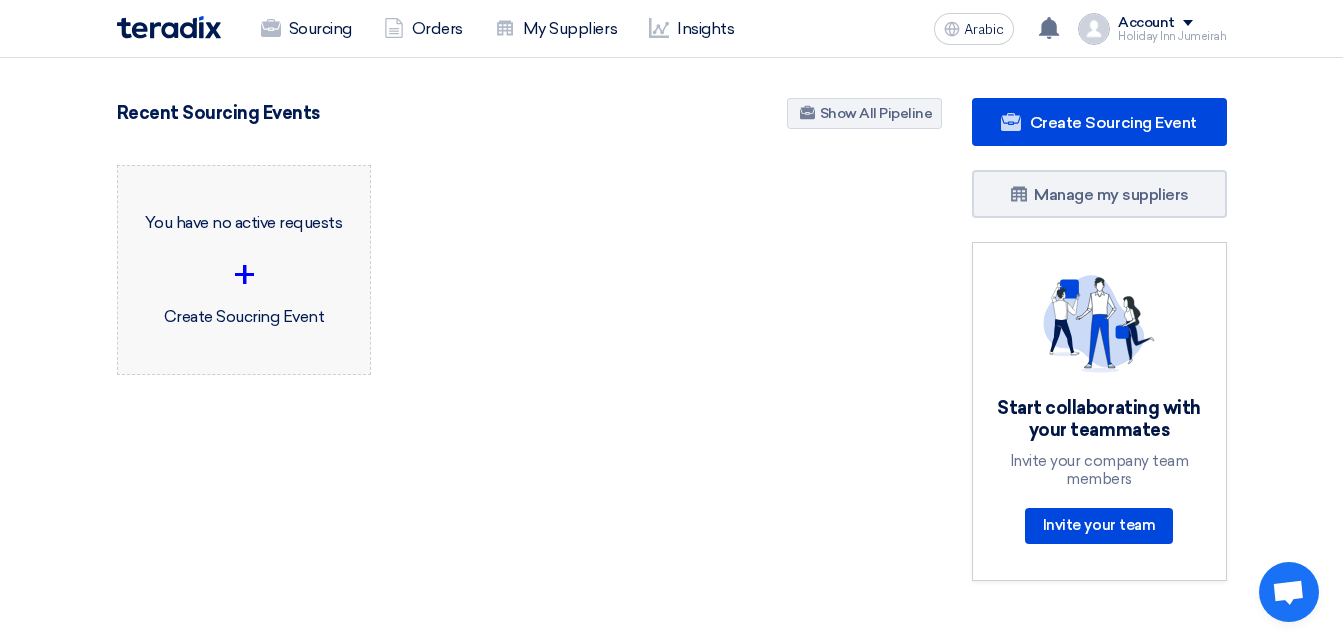 click on "+" 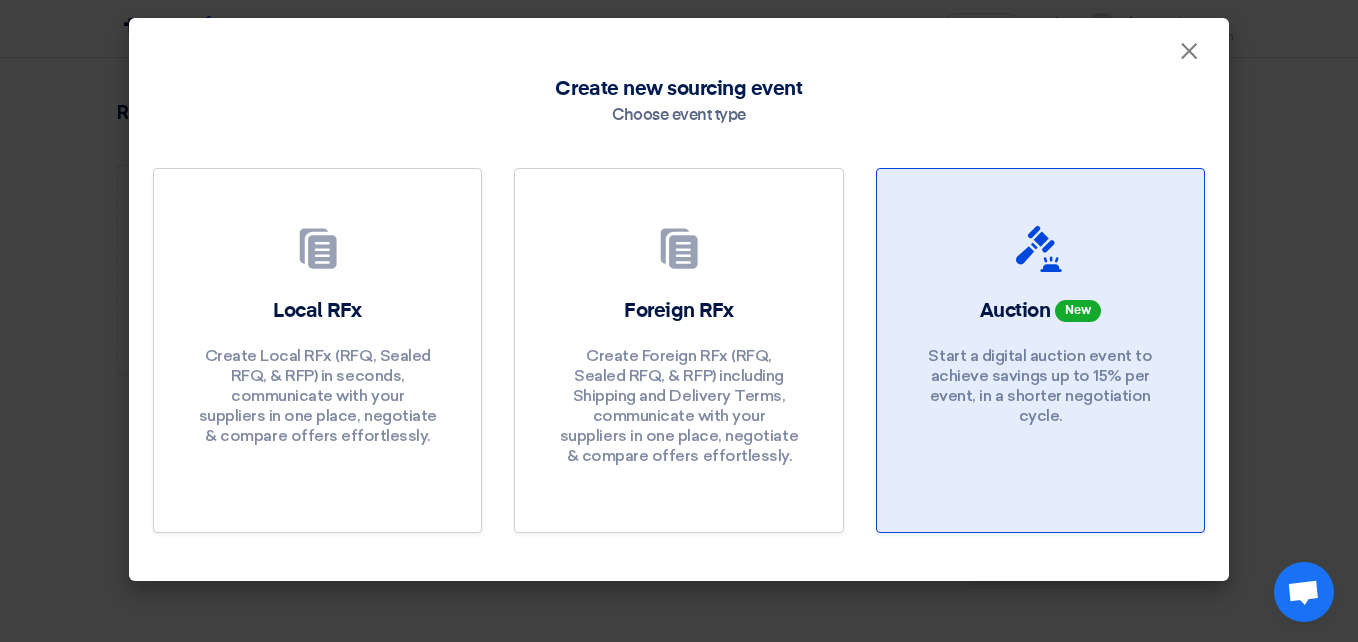 click 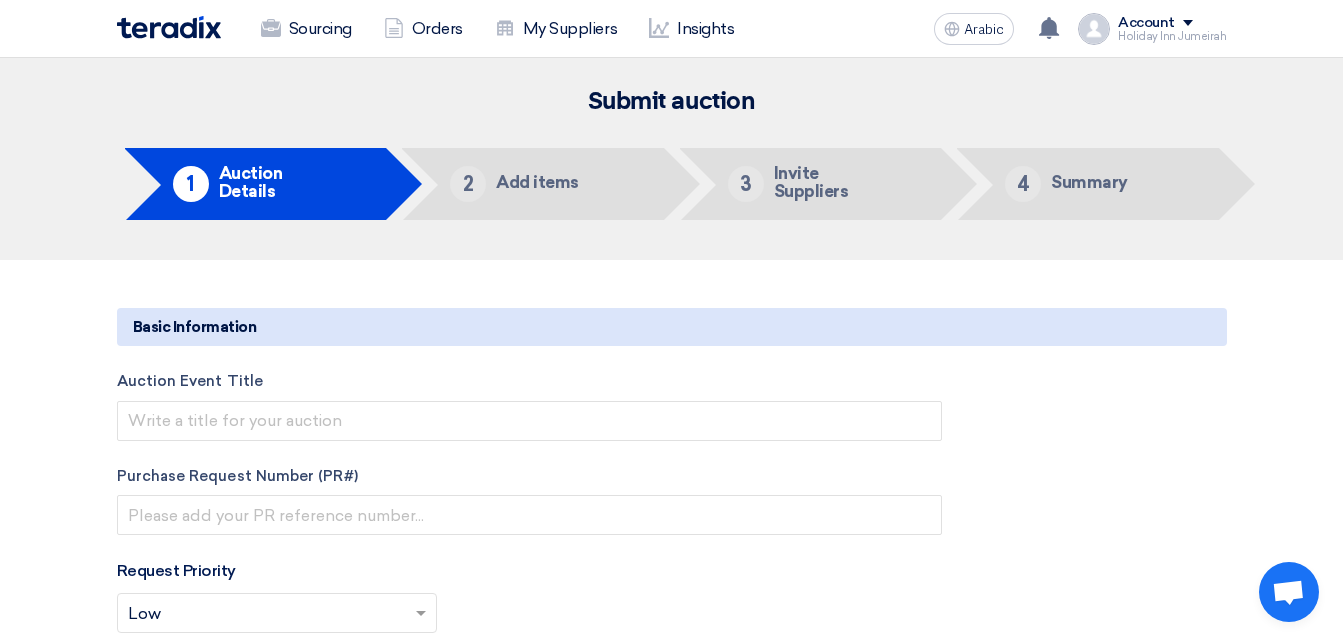 click on "Sourcing
Orders
My Suppliers
Insights" 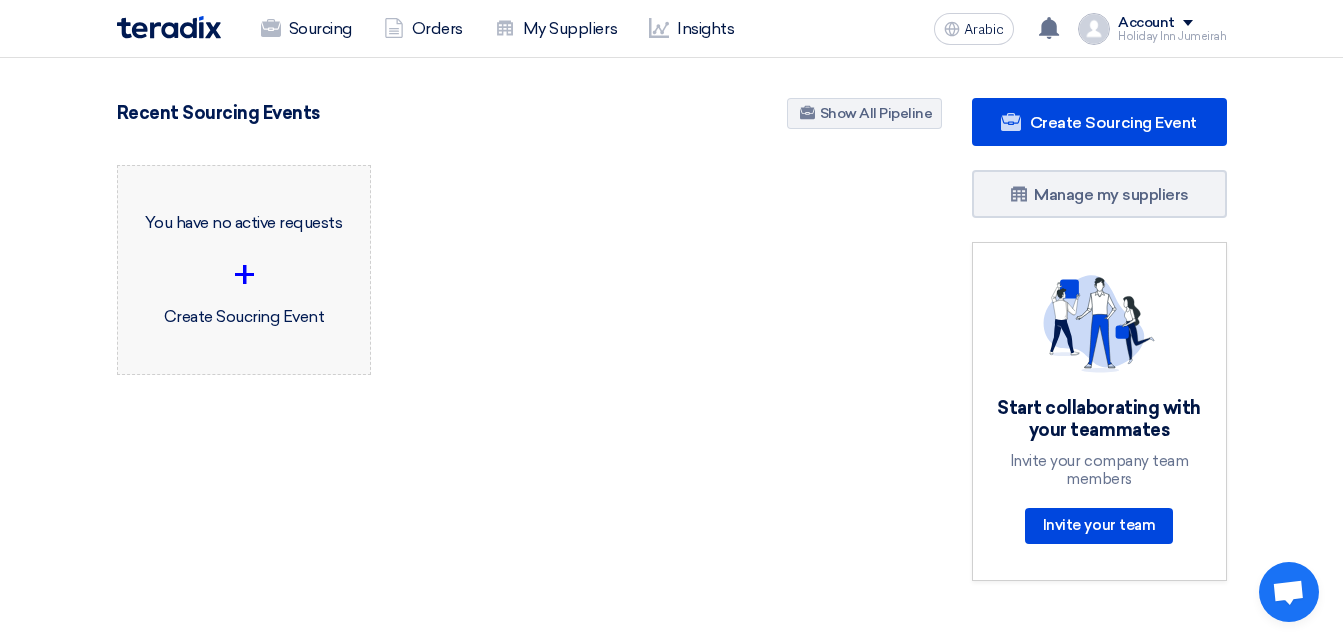 click on "+" 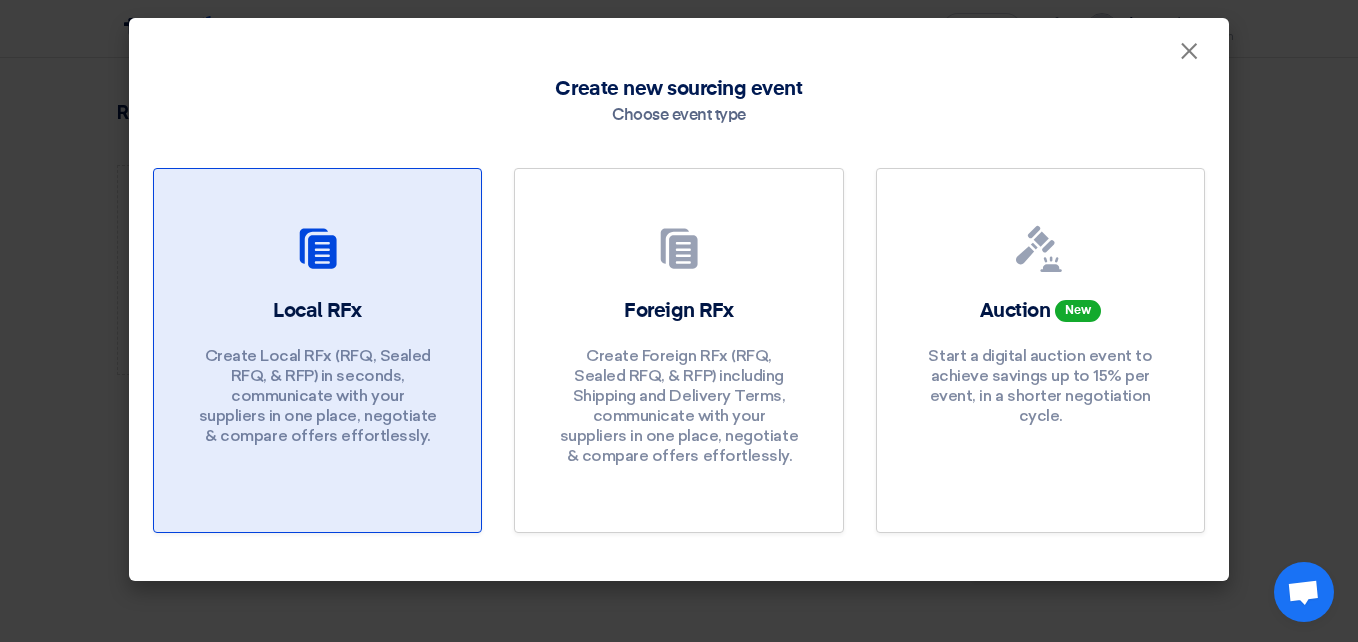 click on "Create Local RFx (RFQ, Sealed RFQ, & RFP) in seconds, communicate with your suppliers in one place, negotiate & compare offers effortlessly." 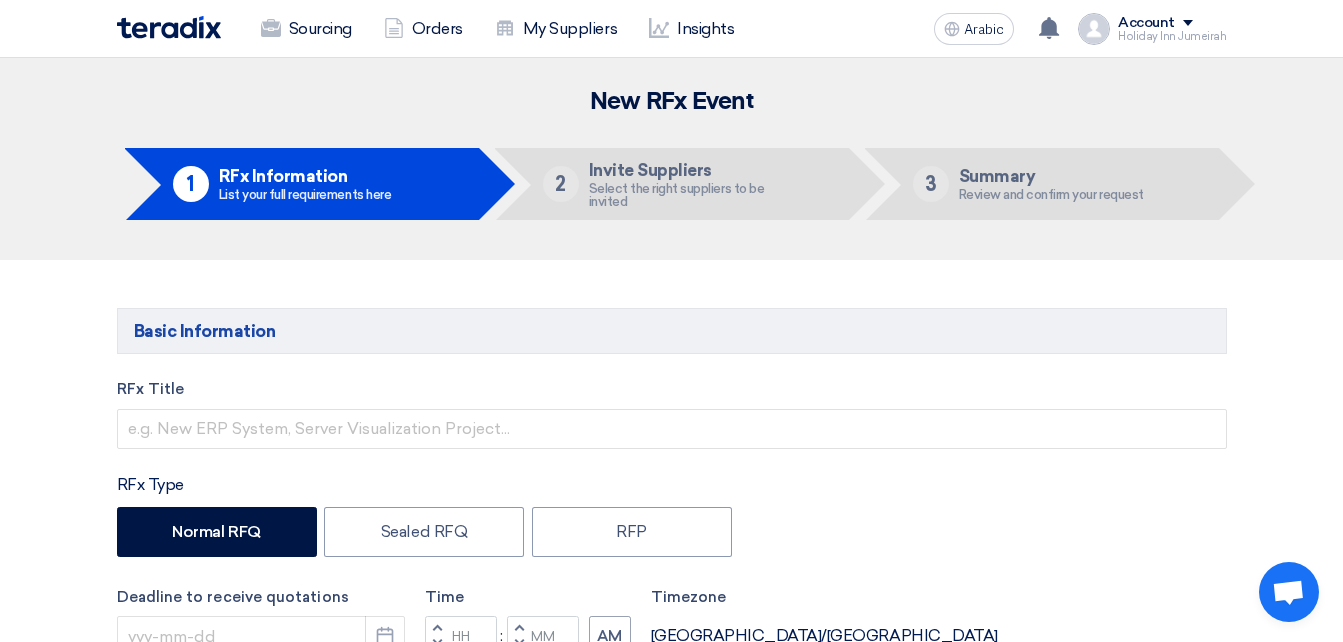 click on "Invite Suppliers" 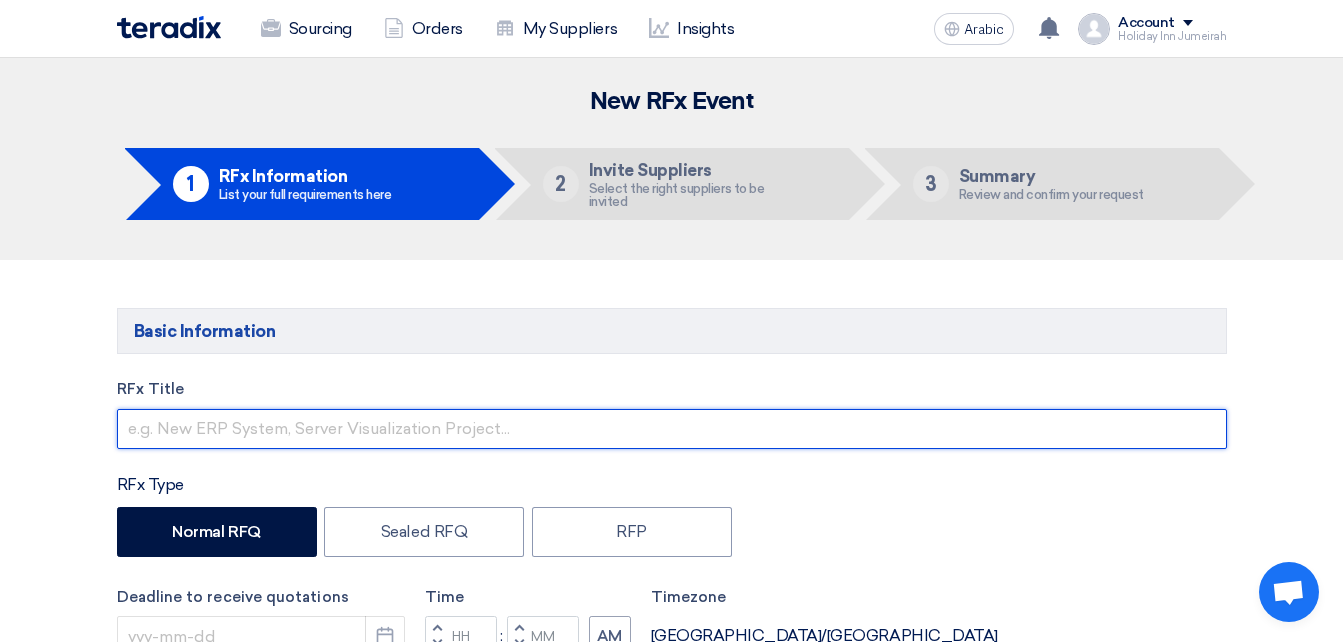 click at bounding box center (672, 429) 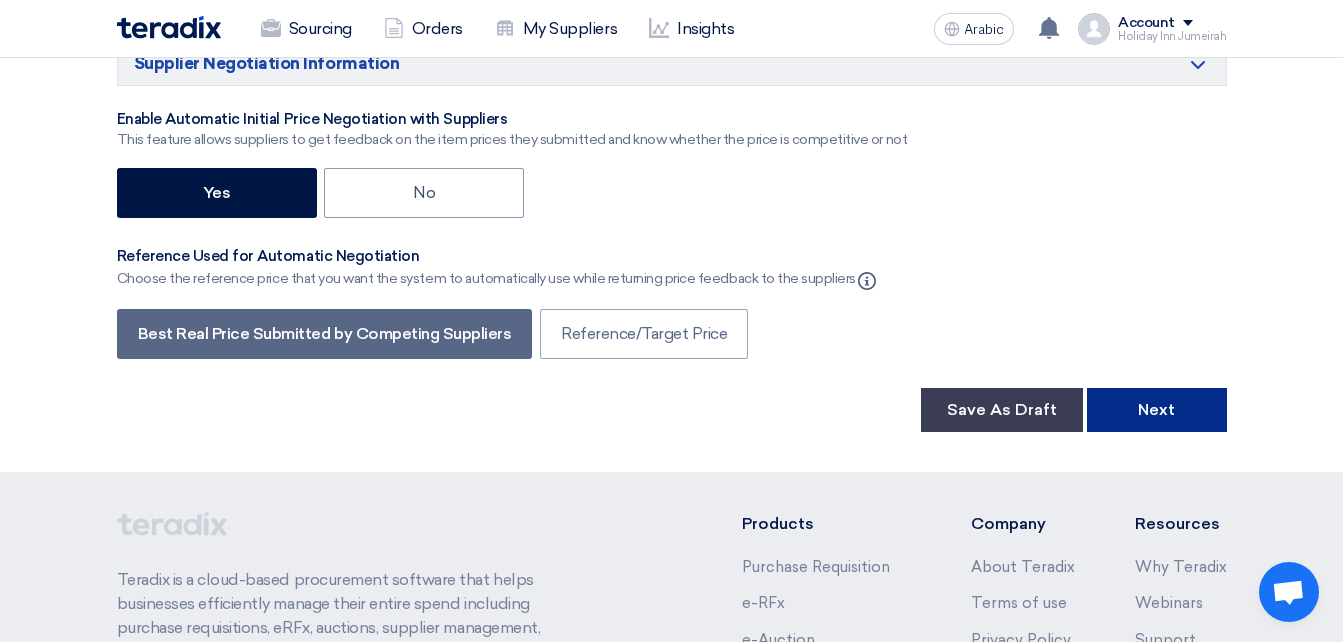click on "Next" 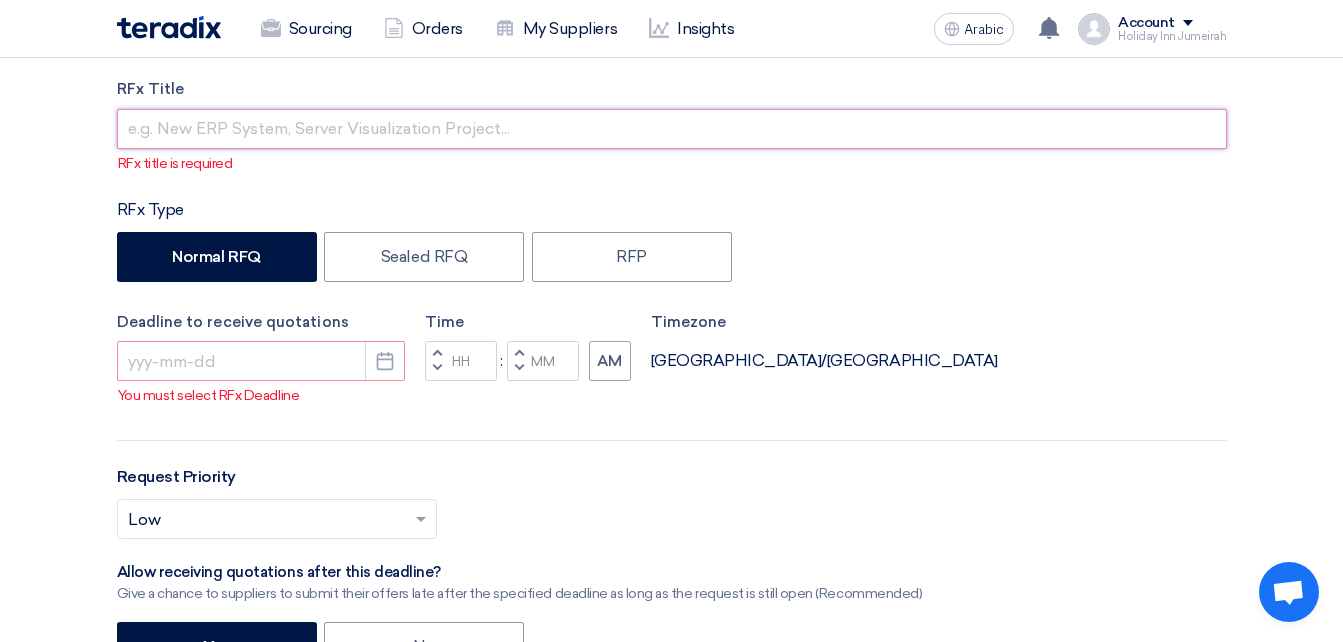 click at bounding box center (672, 129) 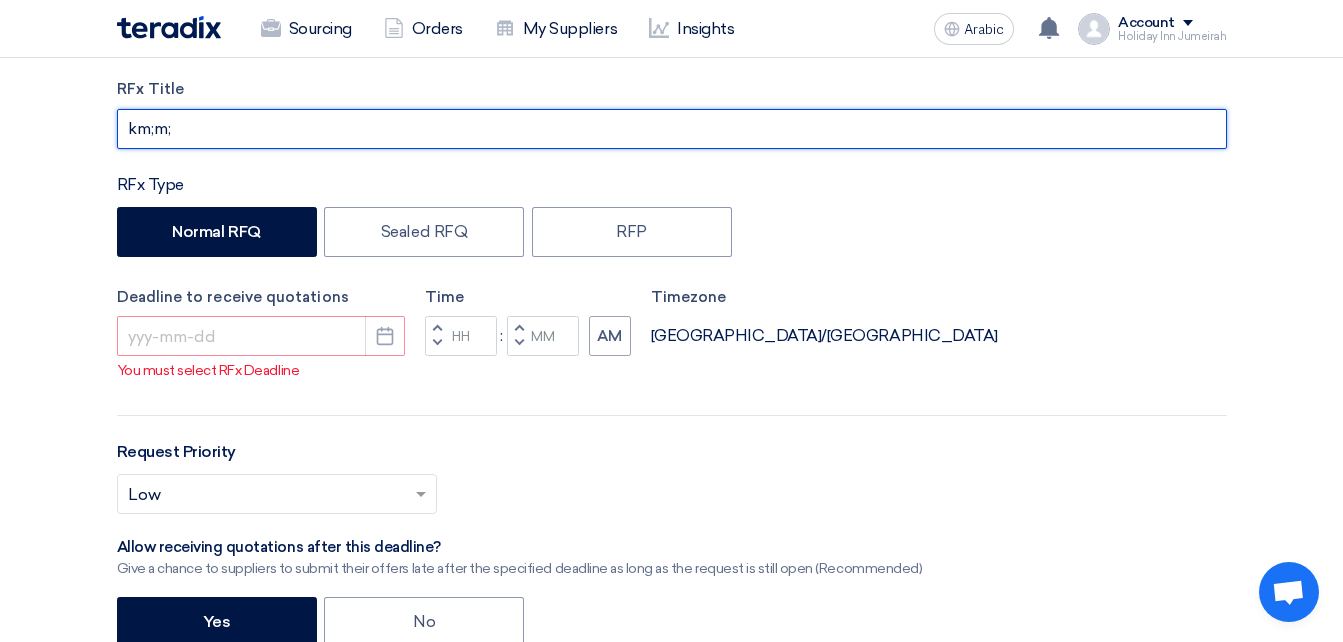 type on "km;m;" 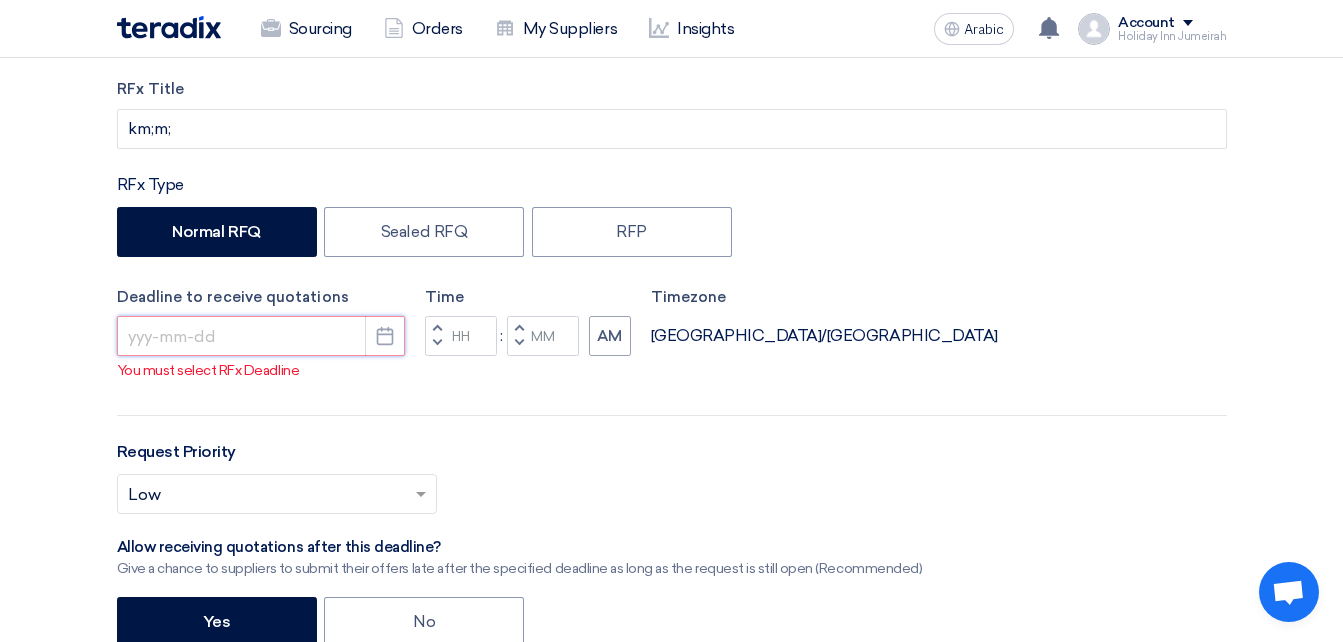 click 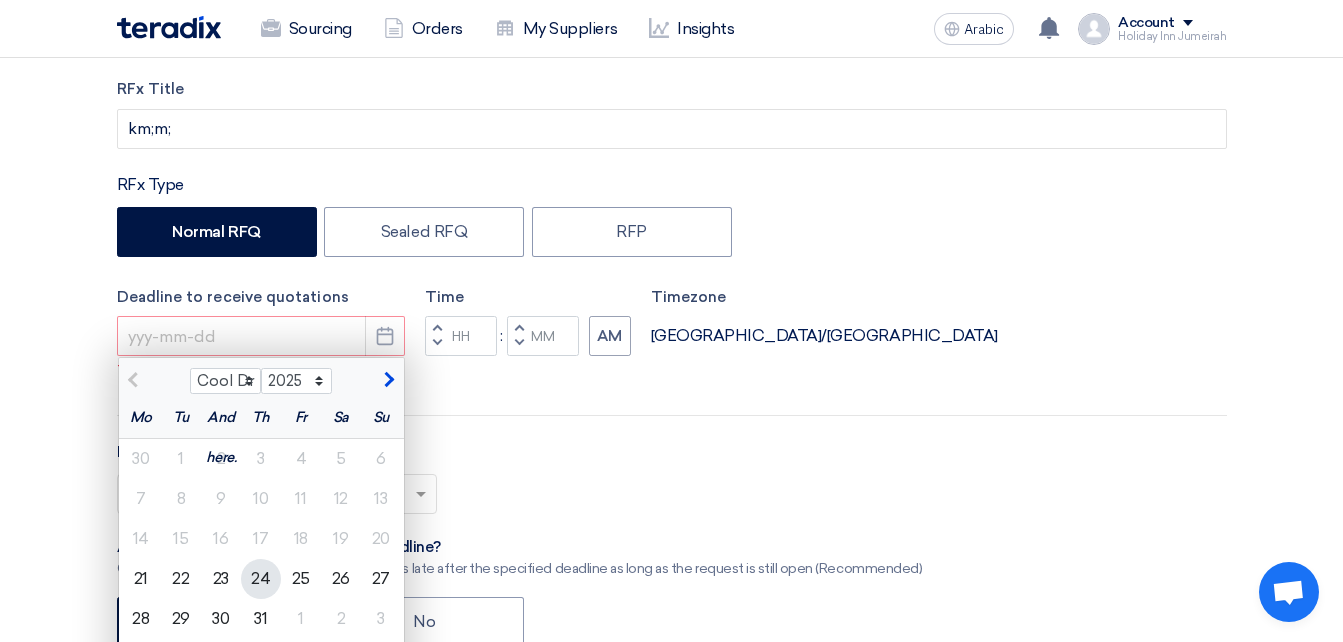 click on "24" 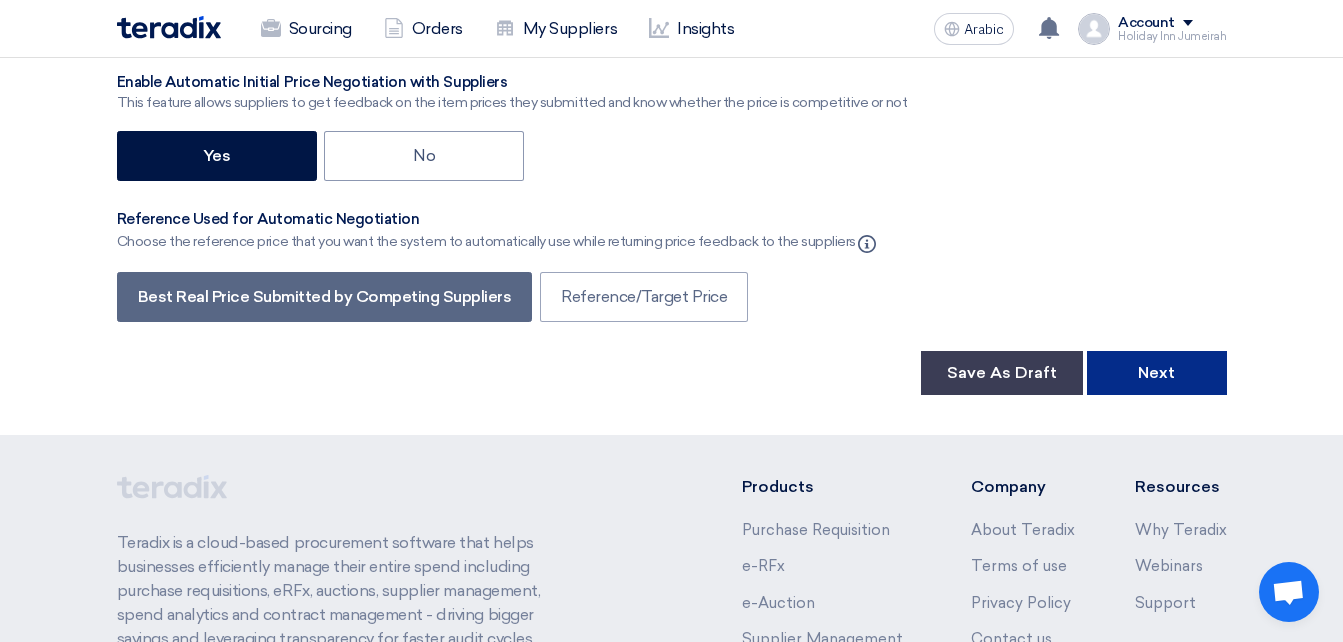 click on "Next" 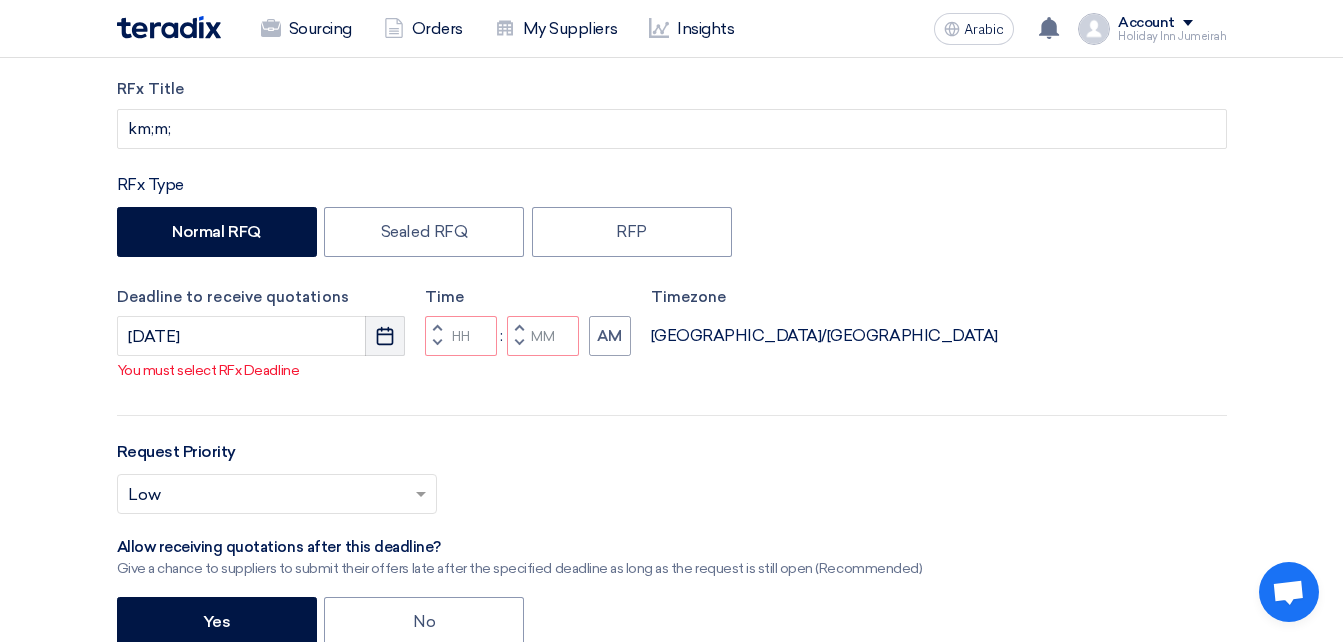 click on "Pick a date" 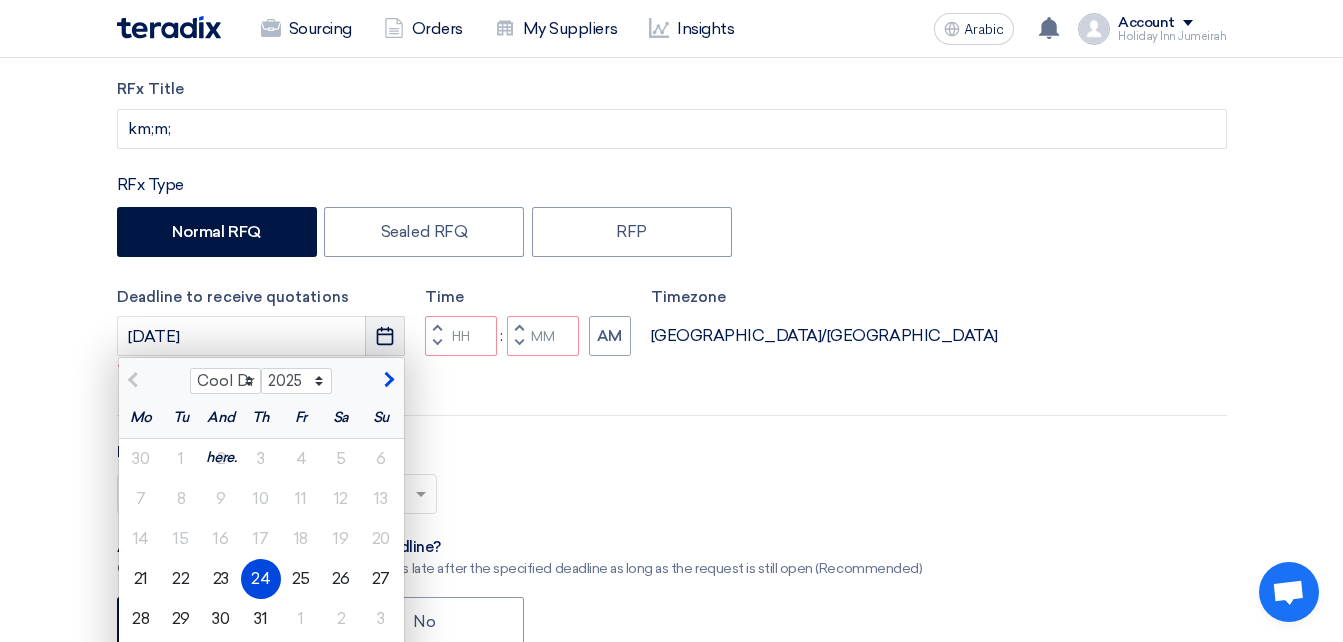 click on "Pick a date" 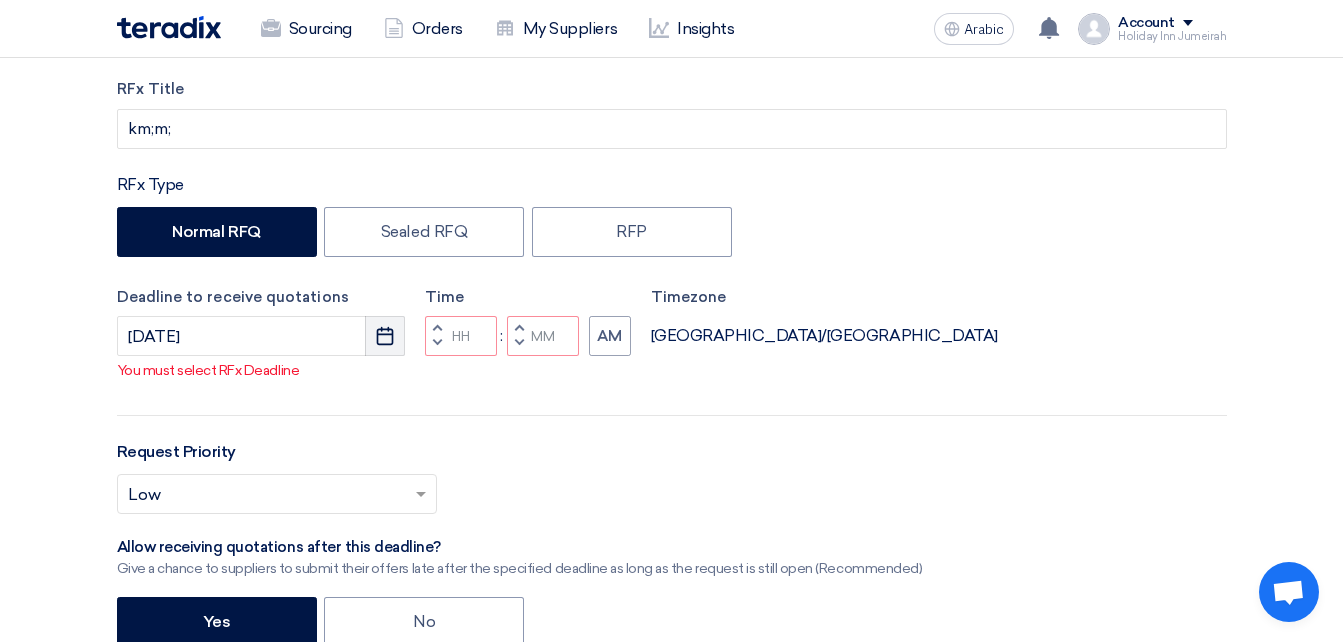 click on "Pick a date" 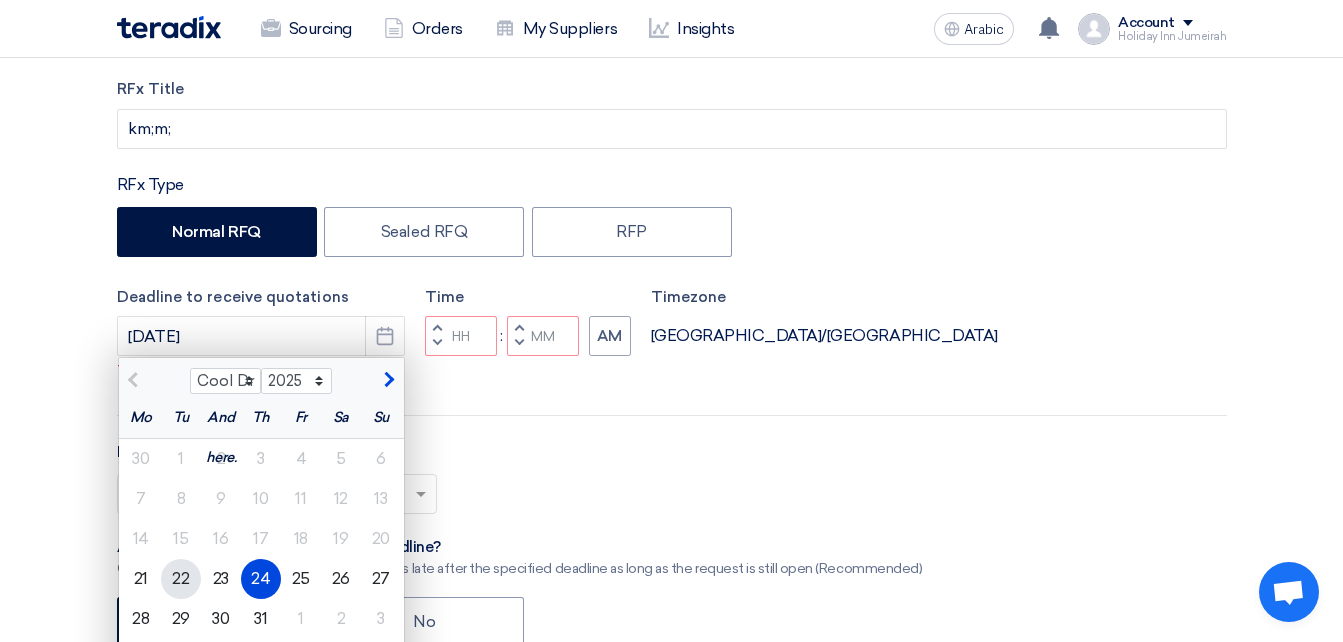 click on "22" 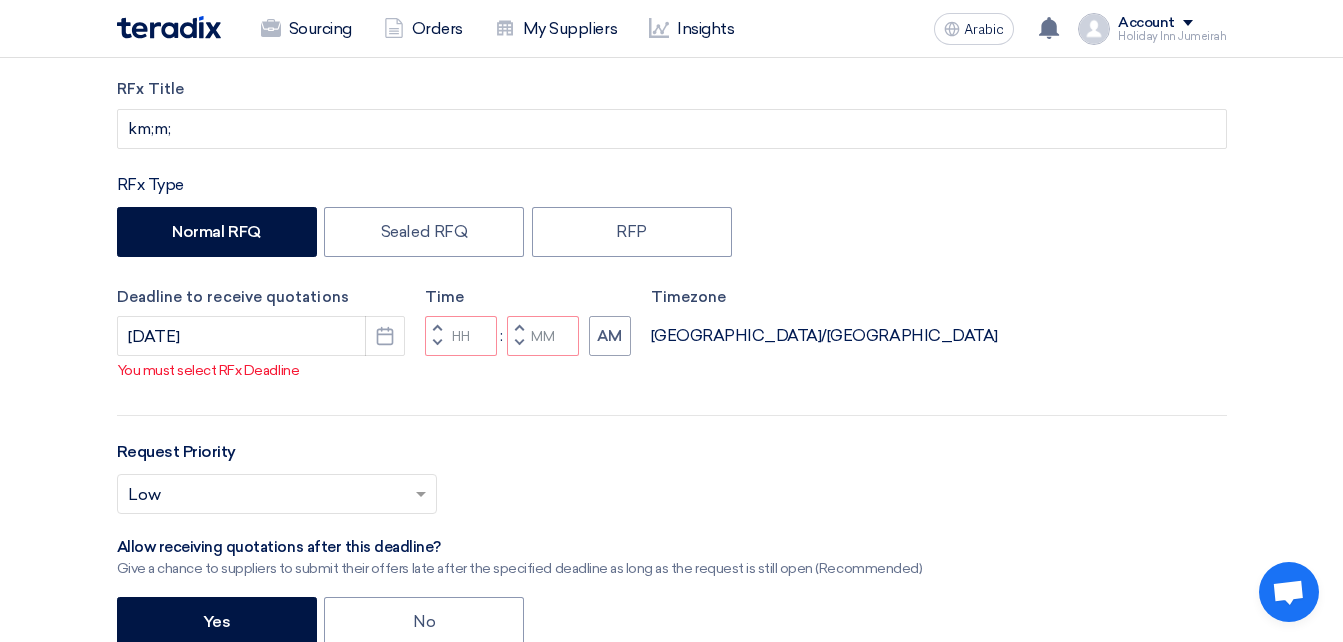 click on "Decrement hours" 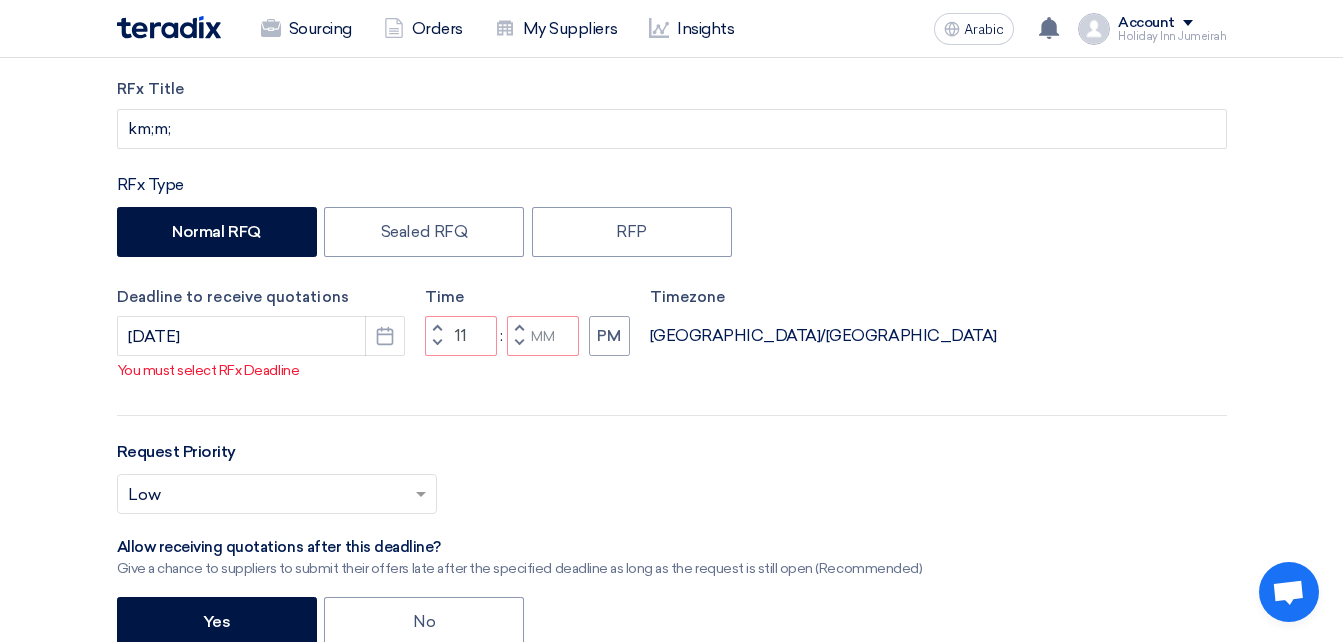 click on "Decrement minutes" 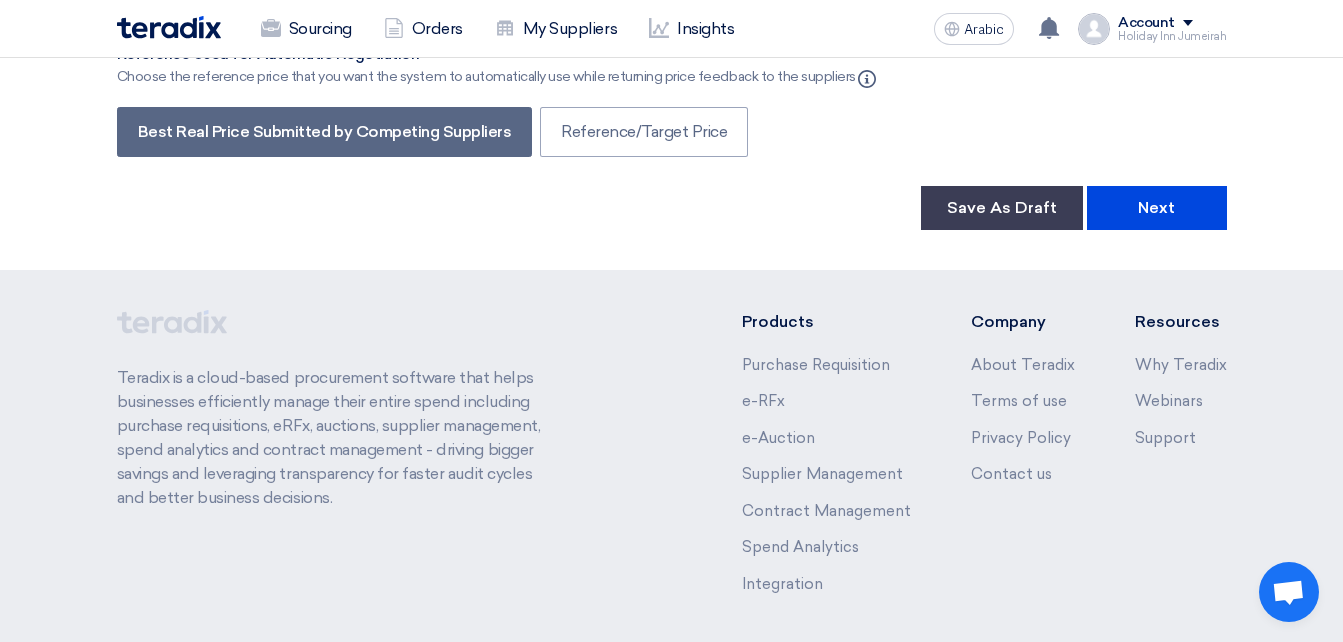 scroll, scrollTop: 3473, scrollLeft: 0, axis: vertical 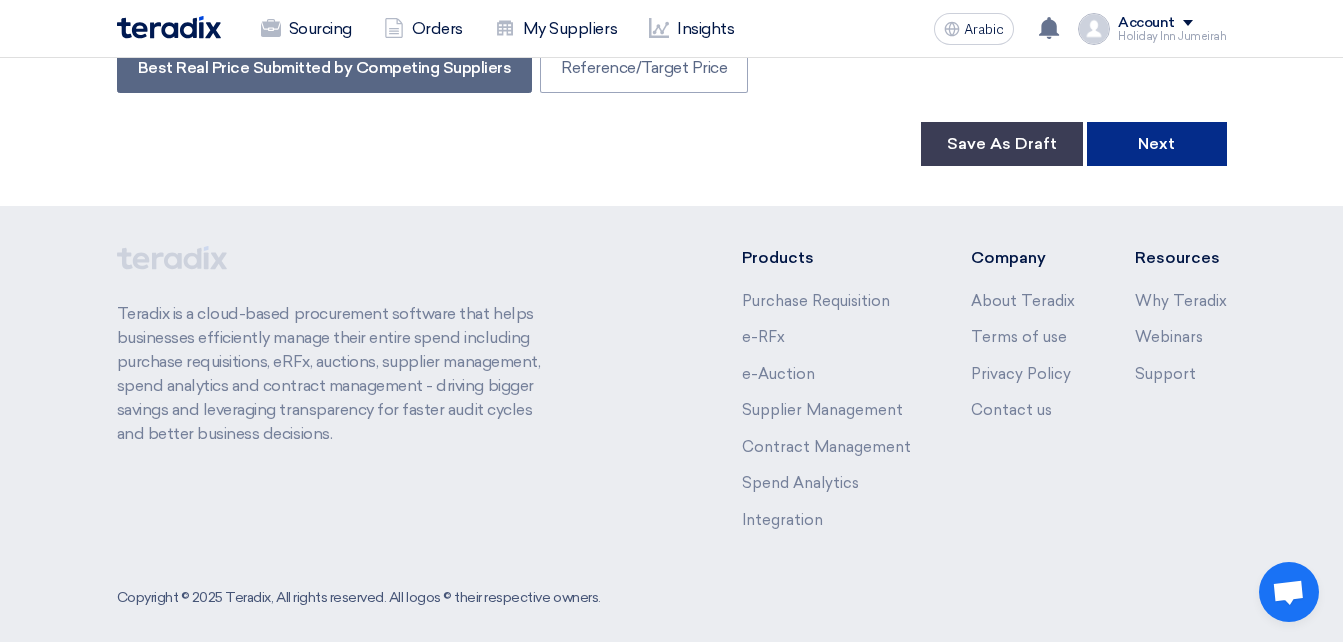 click on "Next" 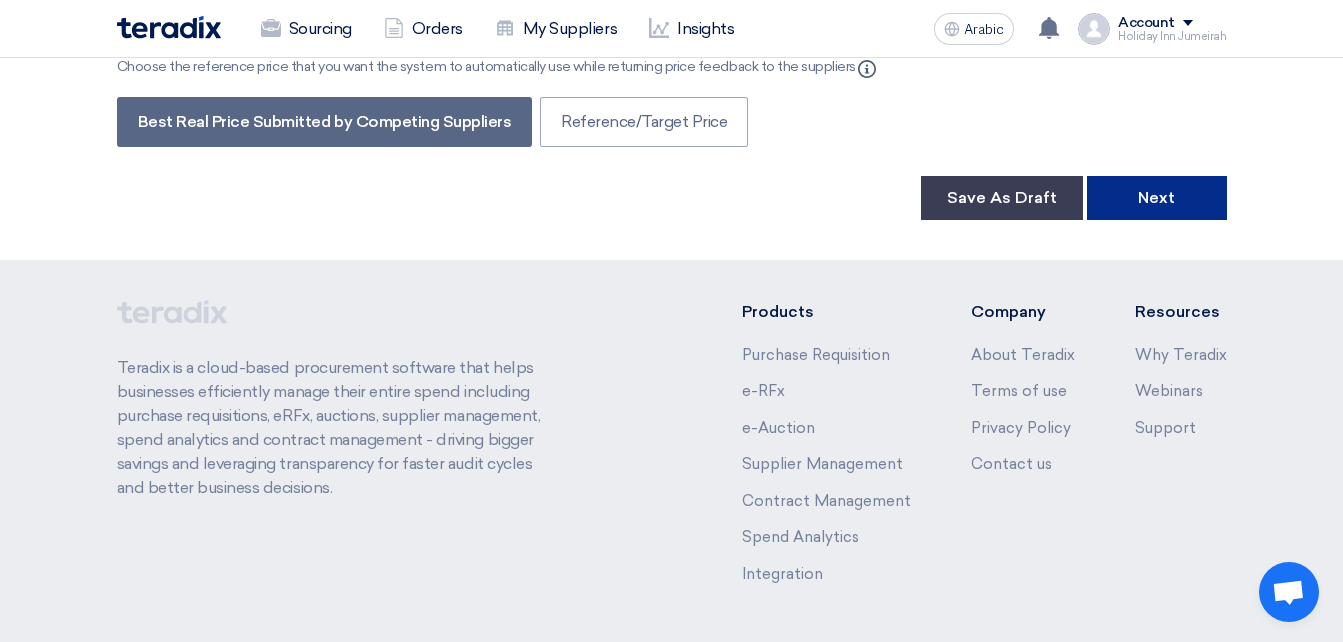 scroll, scrollTop: 300, scrollLeft: 0, axis: vertical 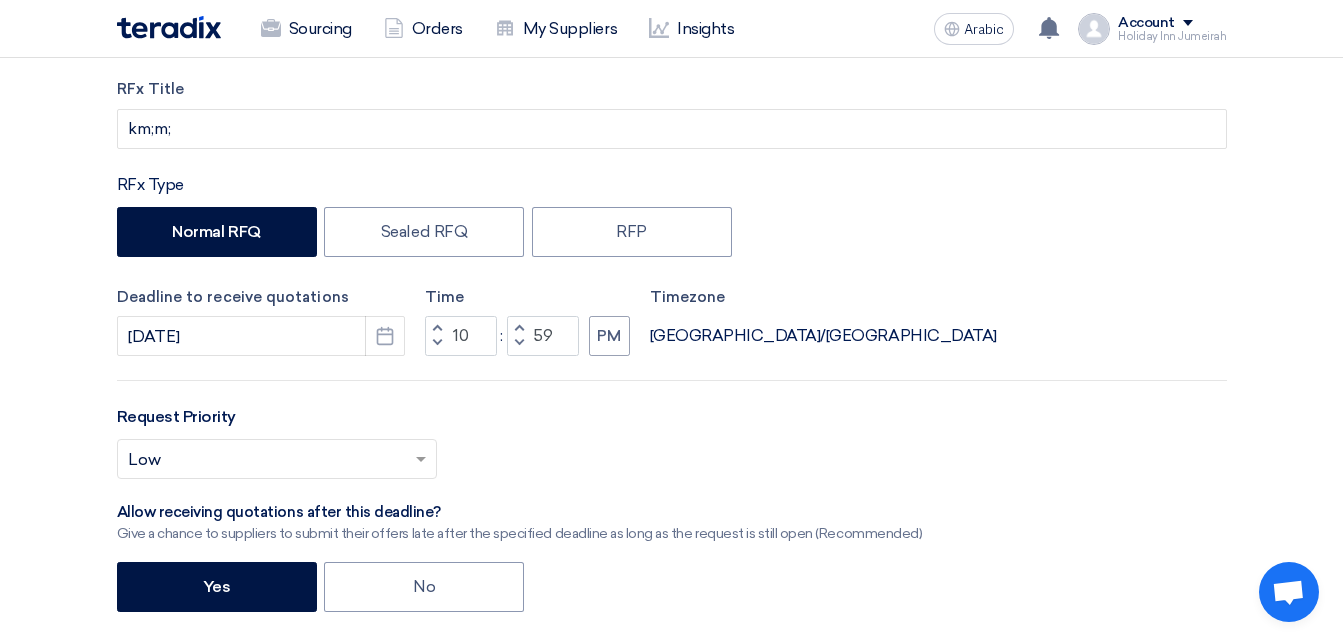 click on "Deadline to receive quotations
[DATE]
Pick a date
Time
Increment hours
10
Decrement hours
:
Increment minutes
59
Decrement minutes
PM
Timezone
[GEOGRAPHIC_DATA]/[GEOGRAPHIC_DATA]" 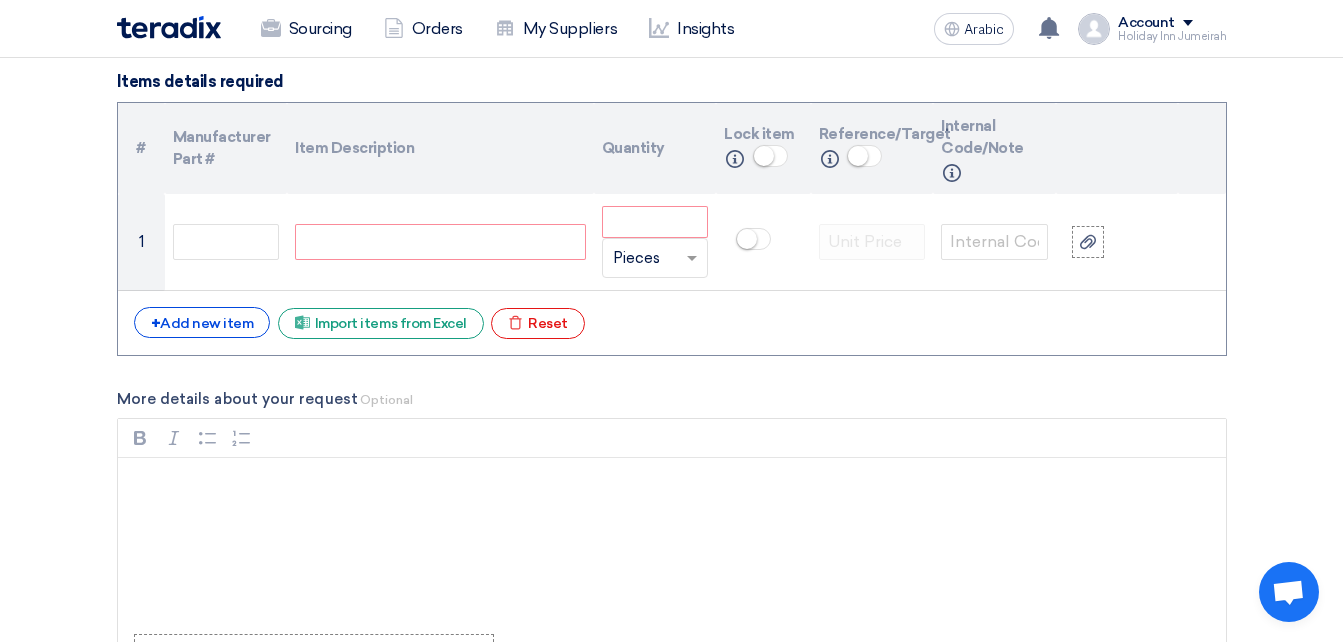 scroll, scrollTop: 1471, scrollLeft: 0, axis: vertical 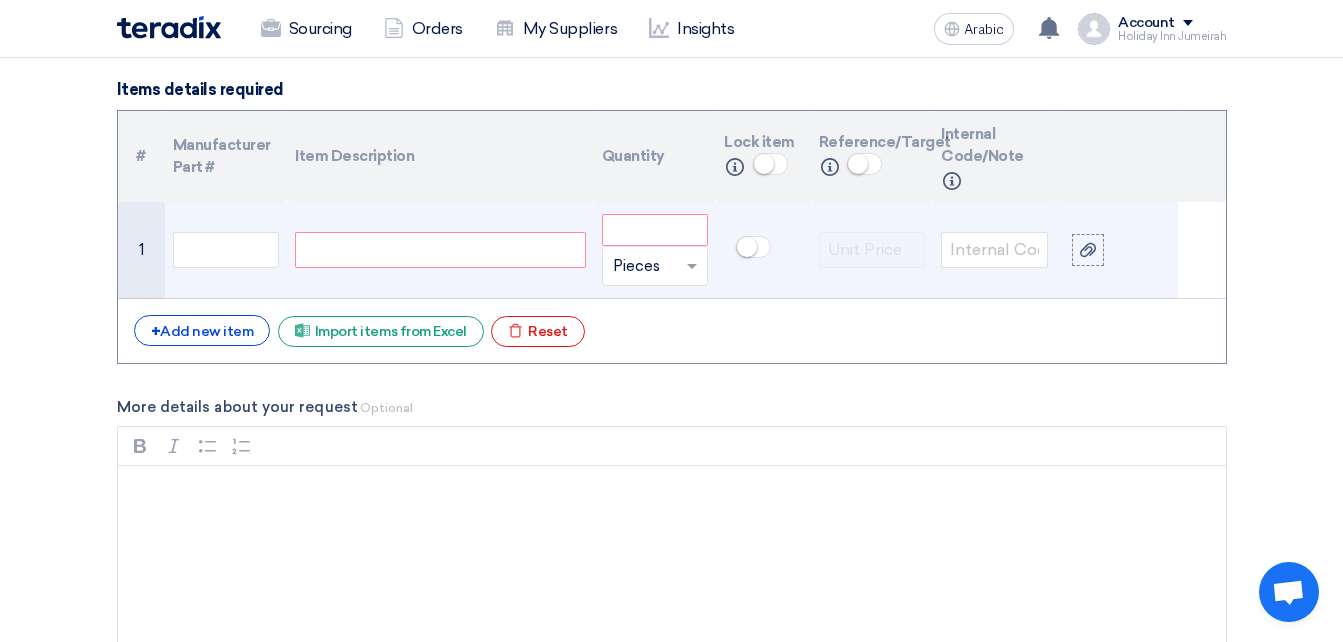 click 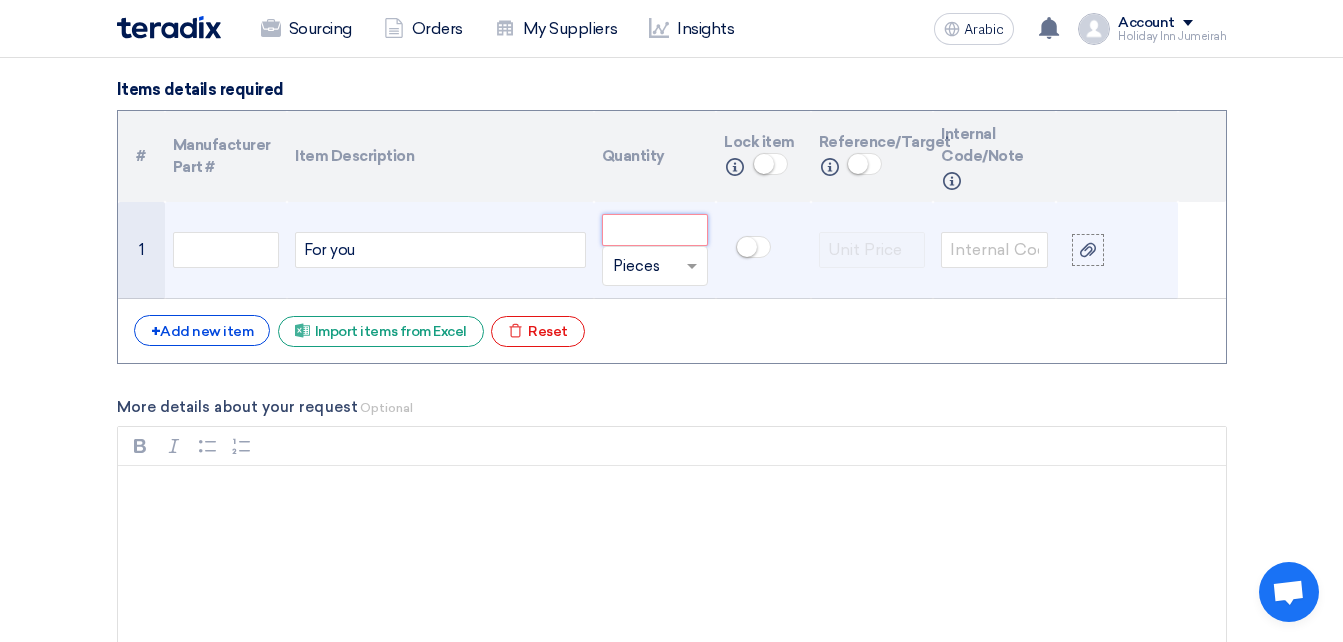 click 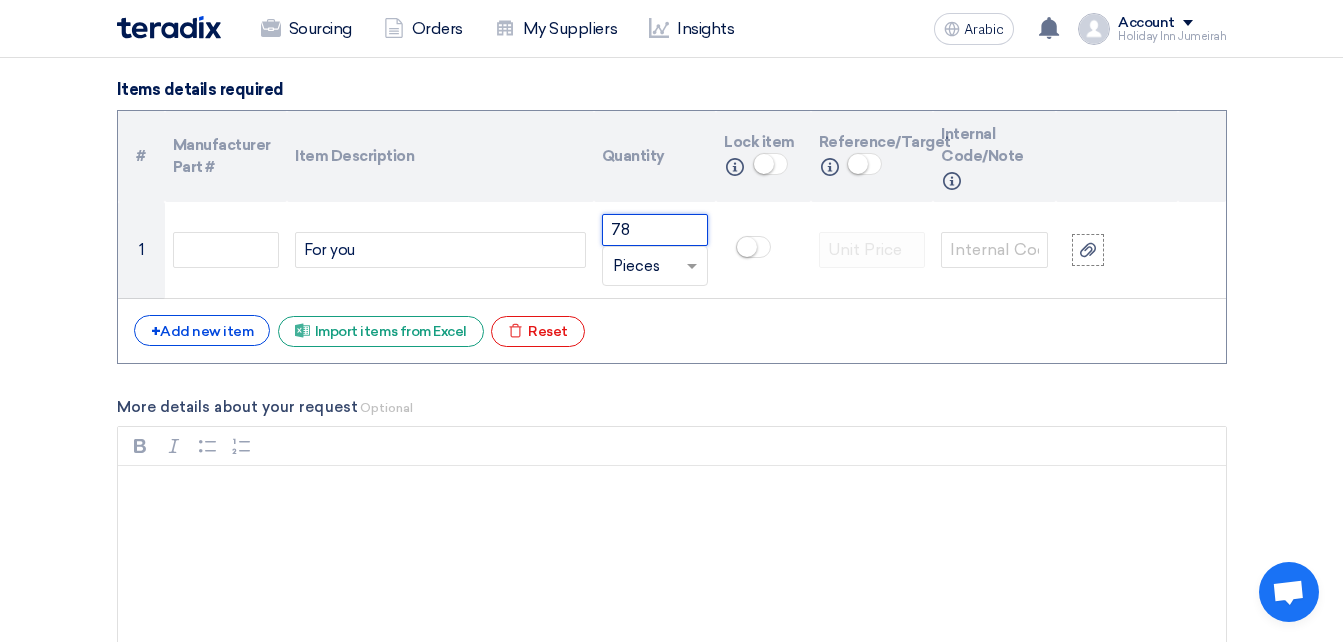 type on "78" 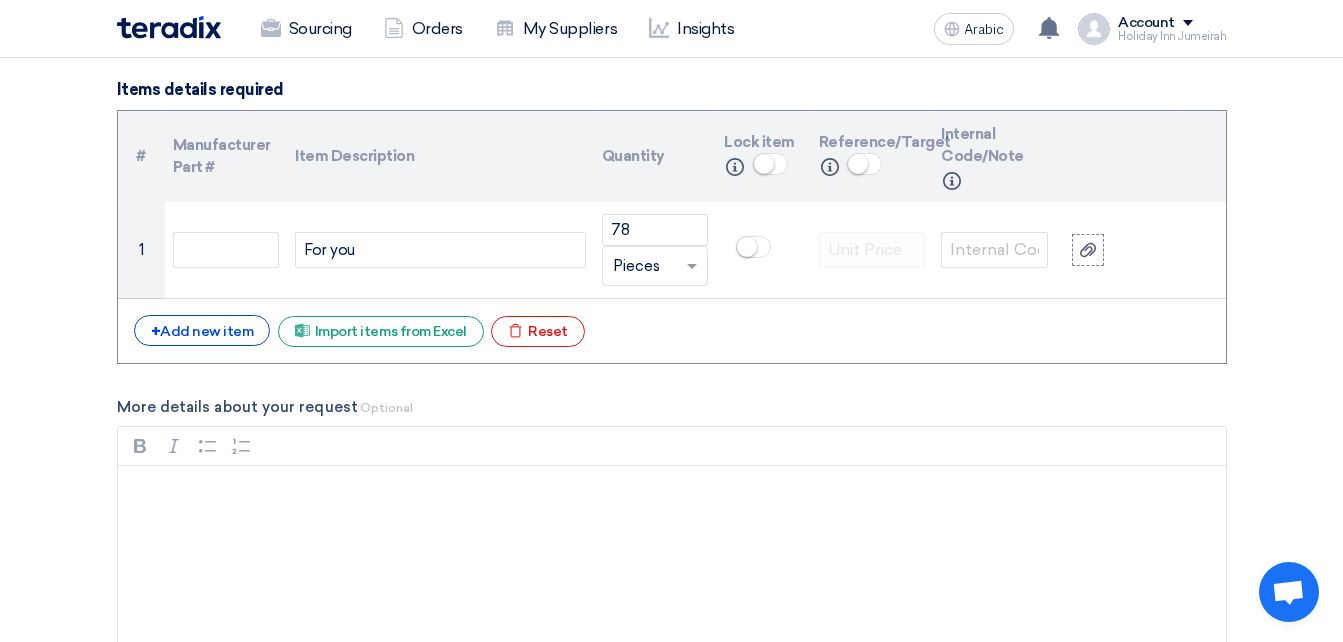 click on "Basic Information
[GEOGRAPHIC_DATA] Title
km;m;
RFx Type
Normal RFQ
Sealed RFQ
RFP
Deadline to receive quotations
[DATE]
Pick a date
Time
Increment hours
10
Decrement hours
:
Increment minutes" 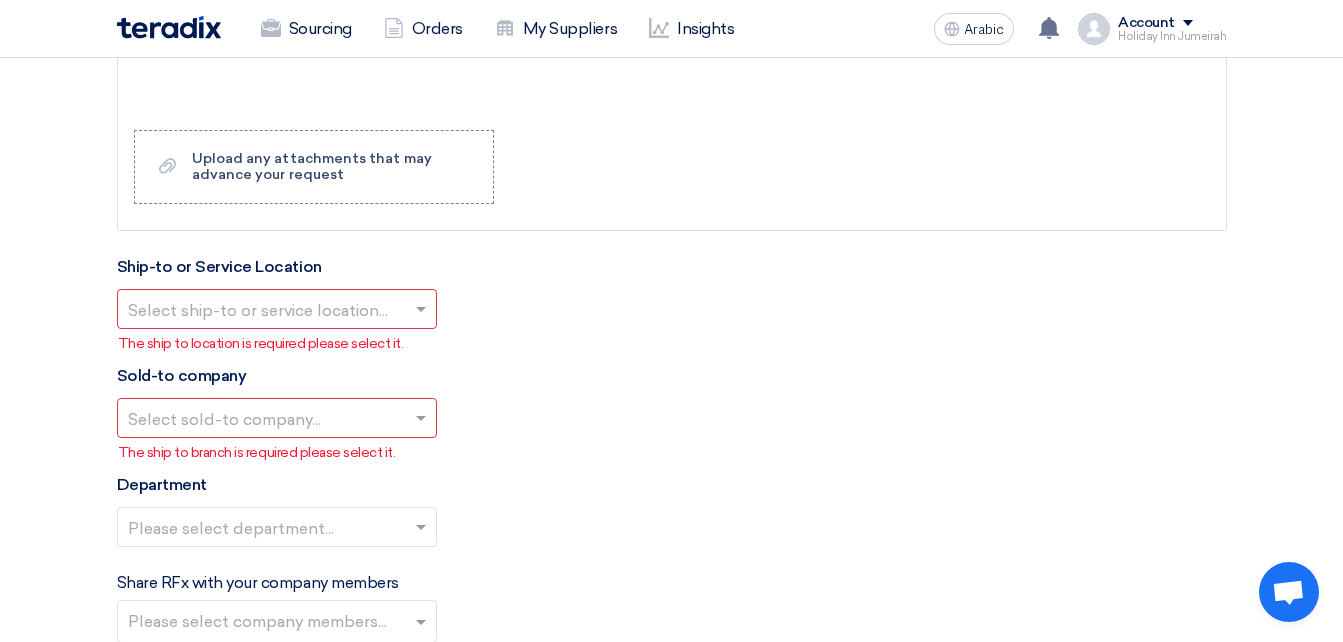 scroll, scrollTop: 1977, scrollLeft: 0, axis: vertical 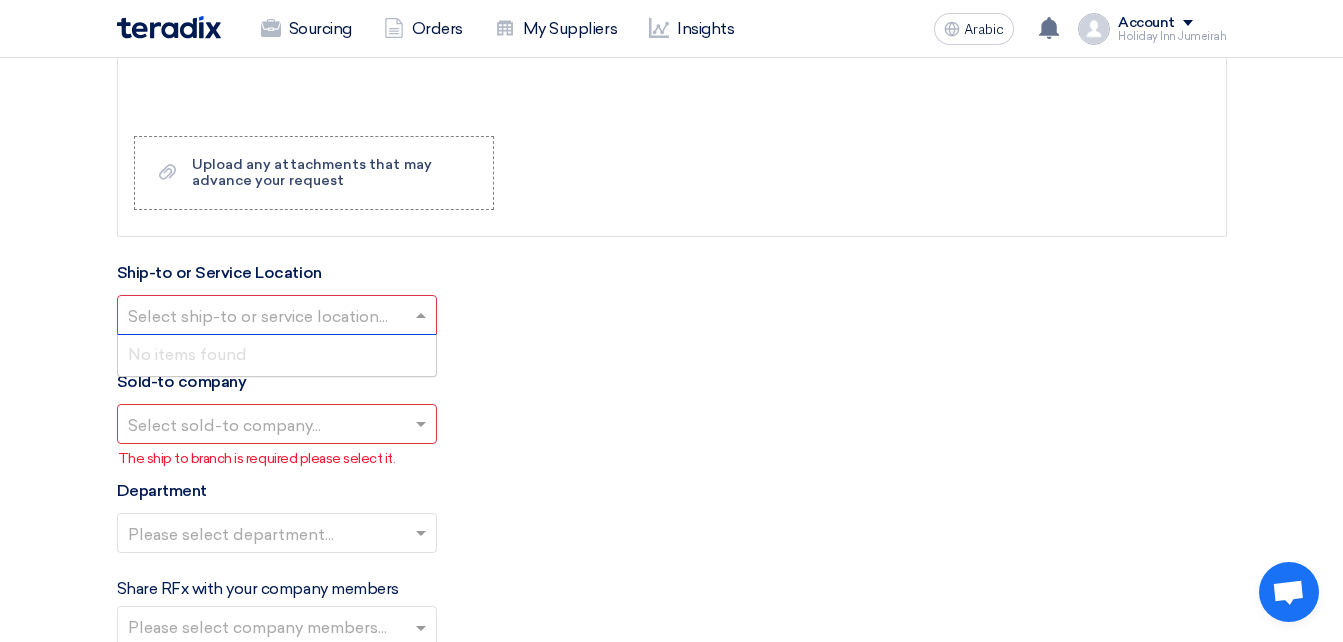 click 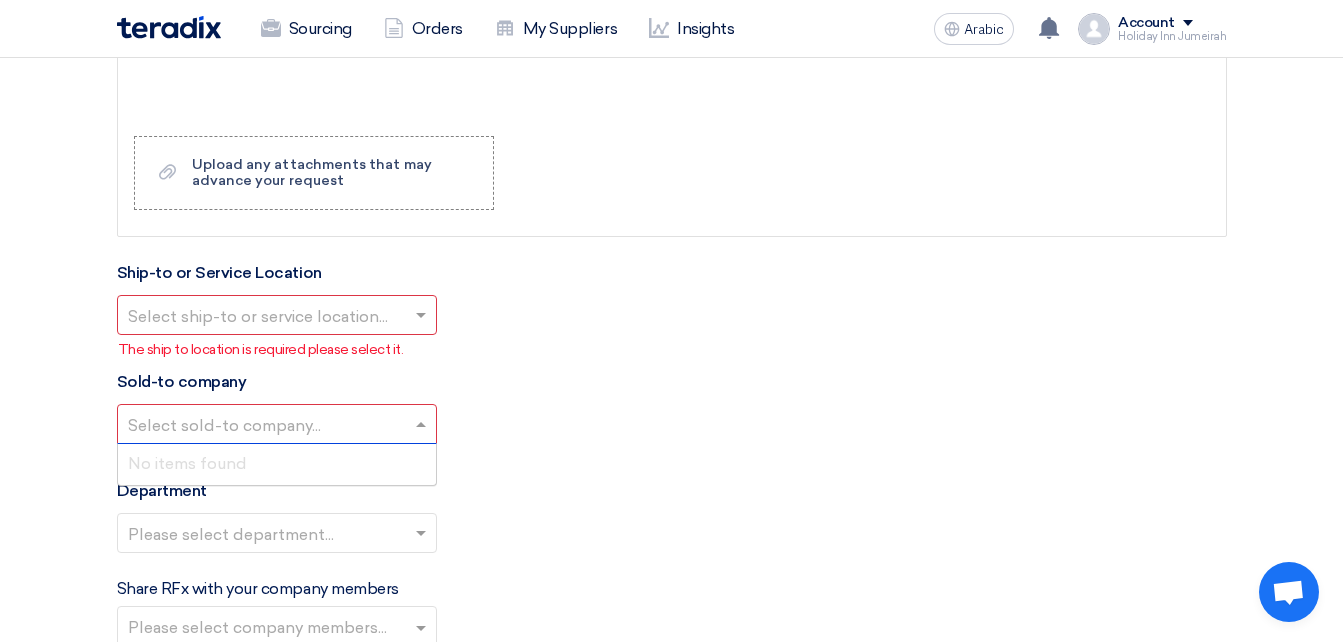 click 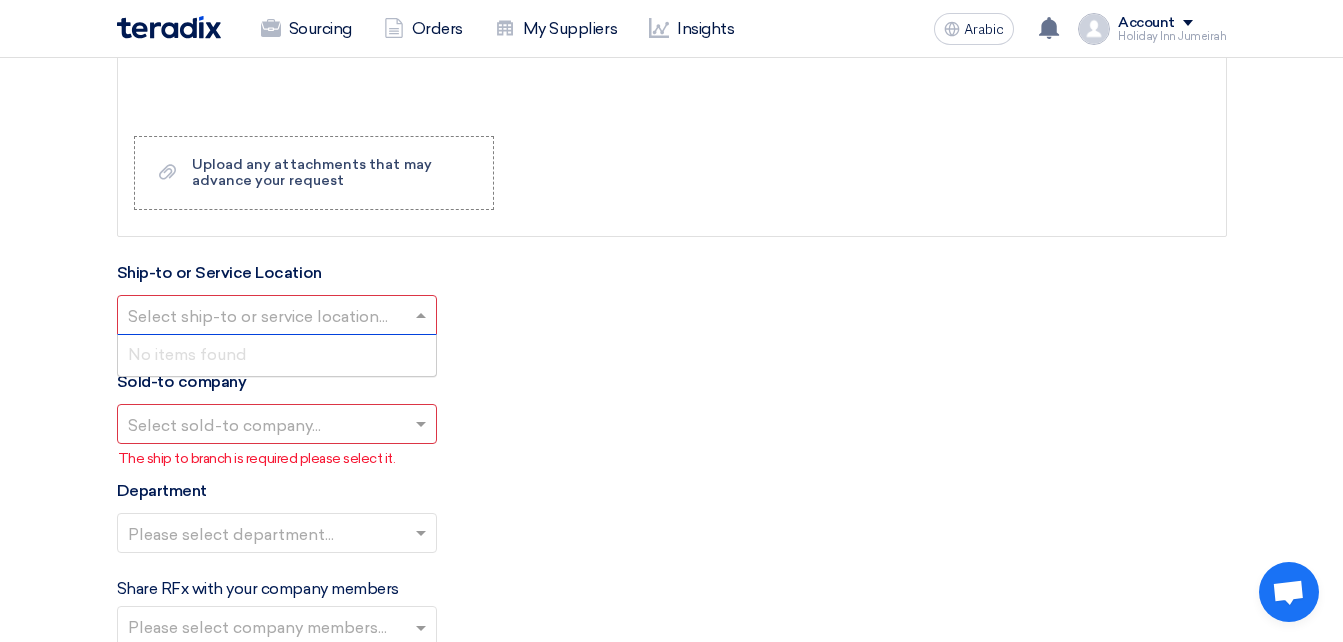 click 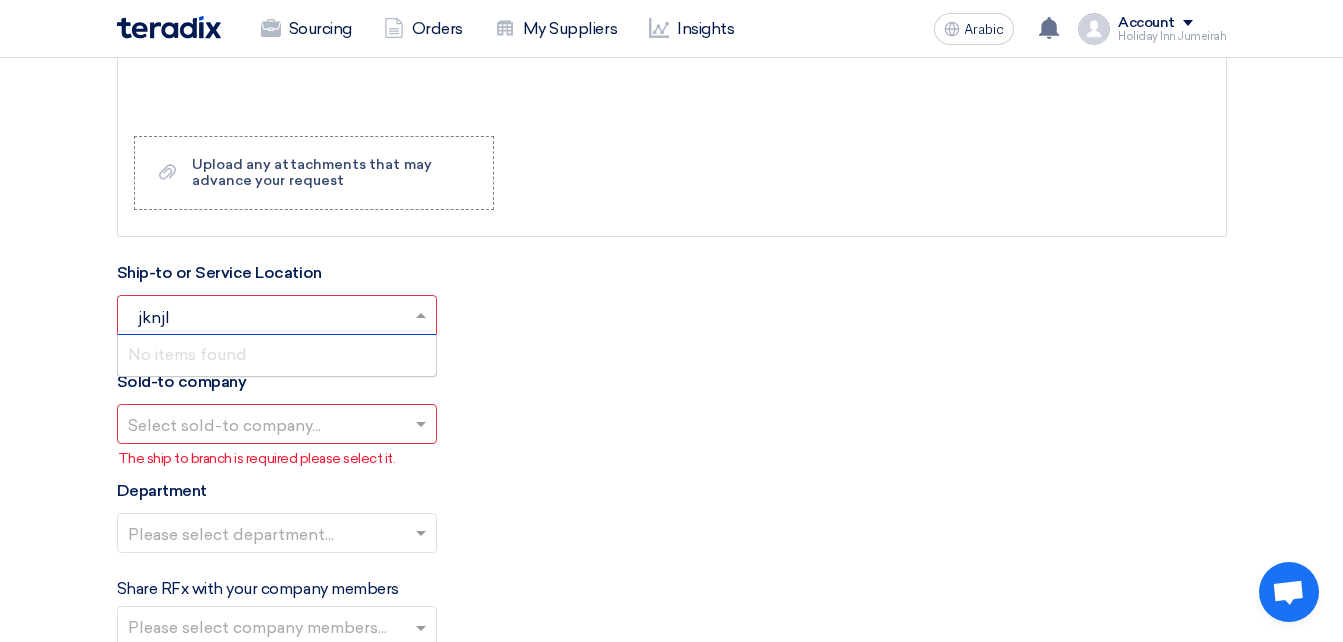 type on "jknjln" 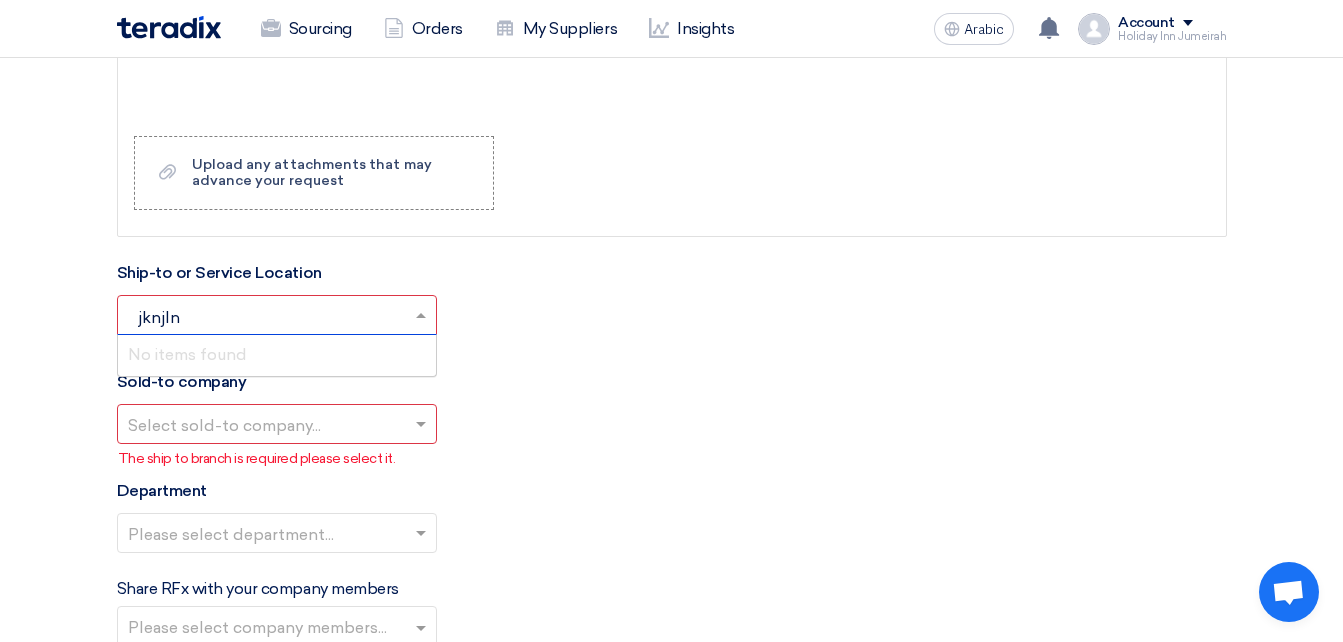 type 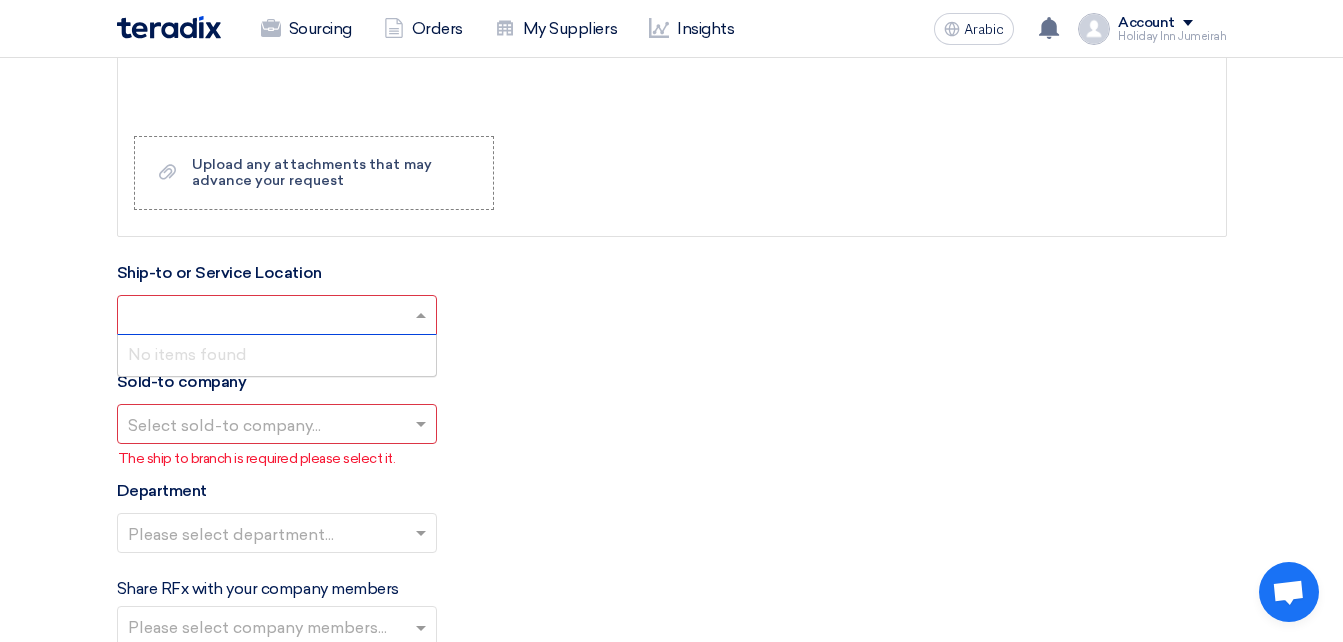 click 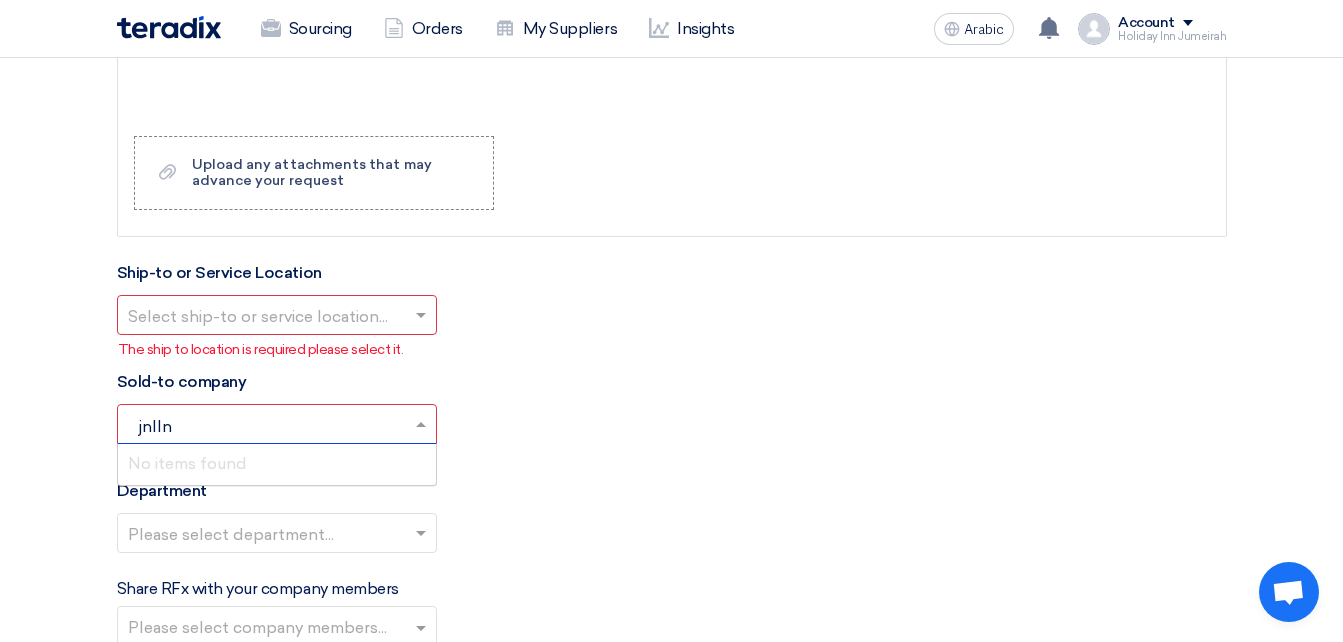 type on "jnllnl" 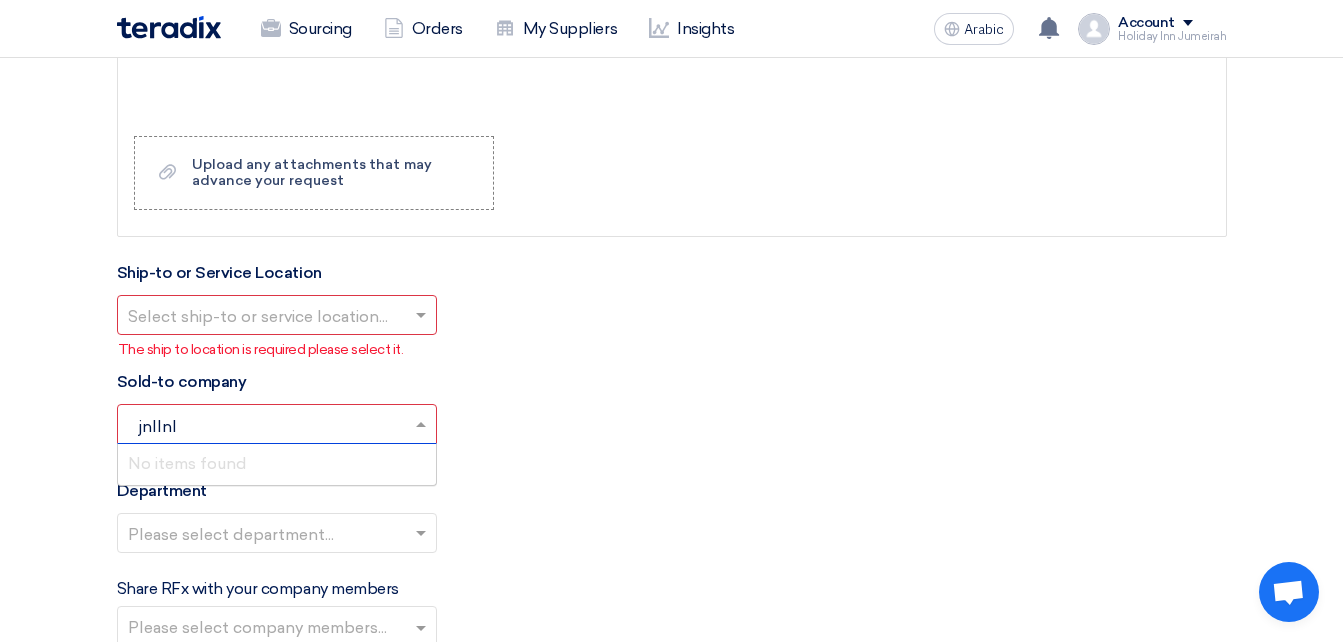 type 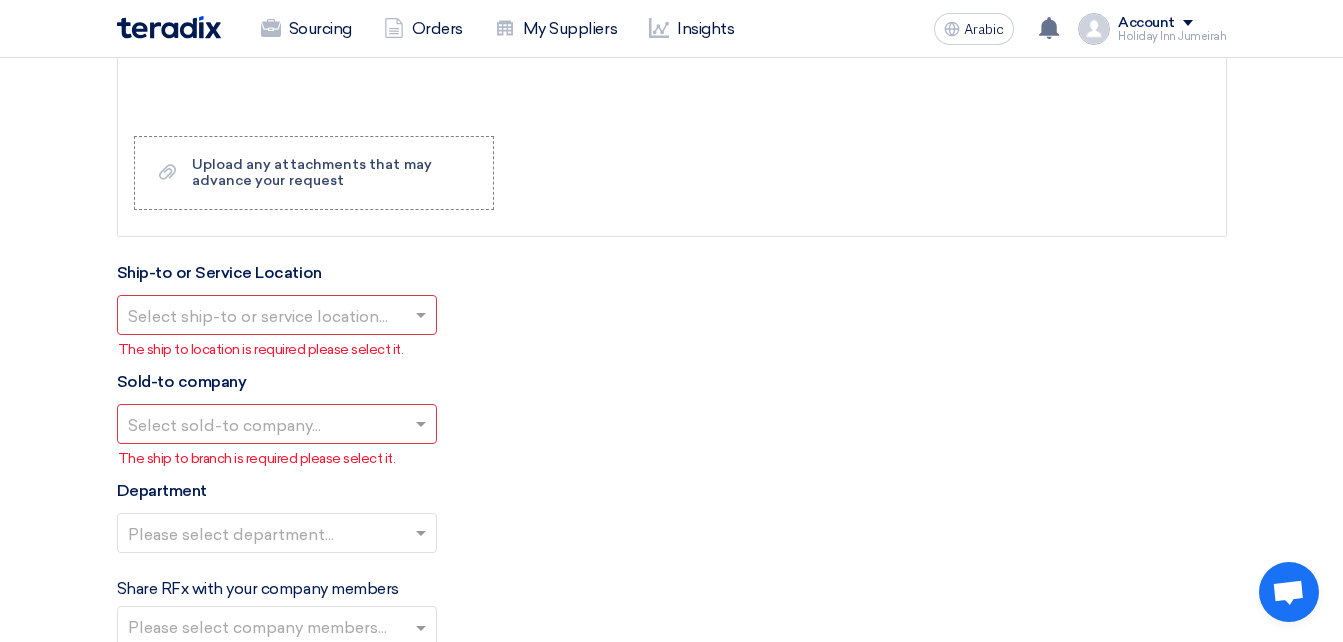 click on "Select sold-to company..." 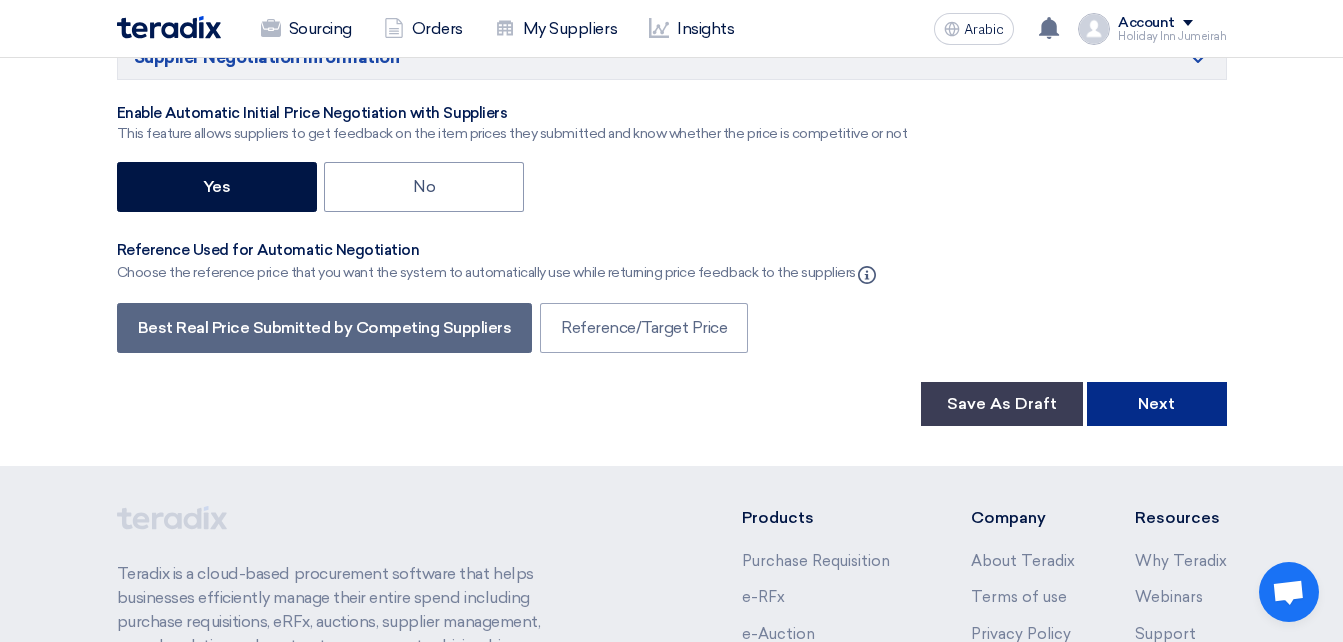 click on "Next" 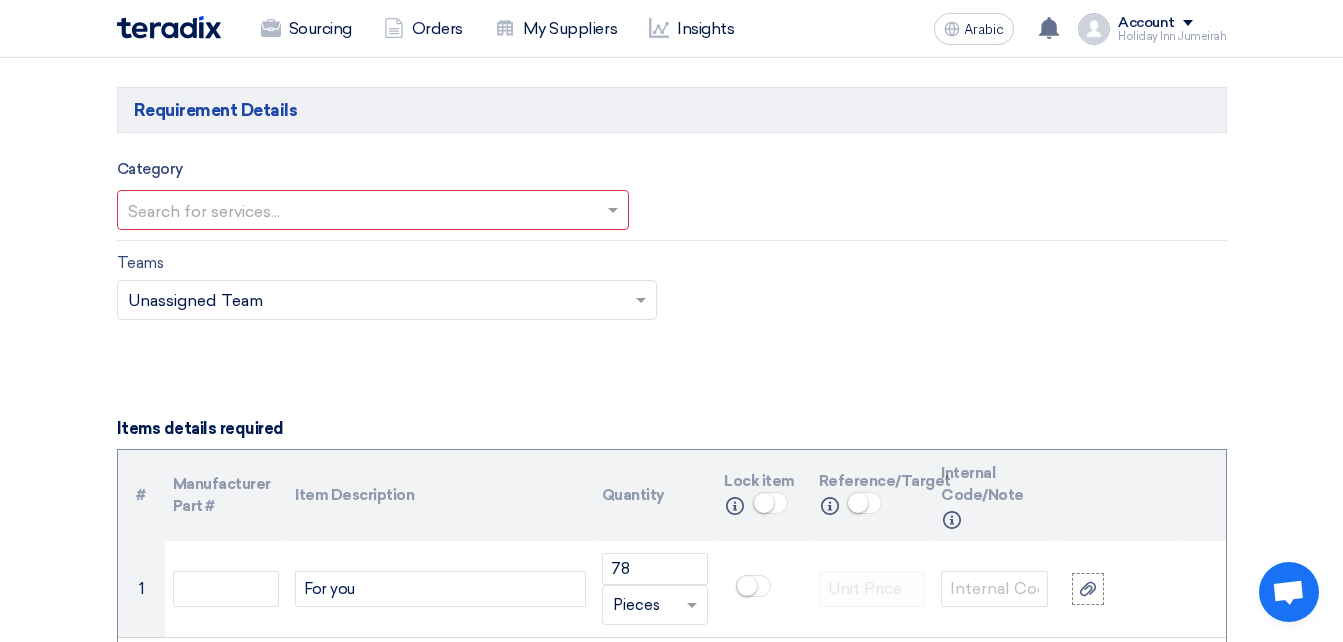 scroll, scrollTop: 1178, scrollLeft: 0, axis: vertical 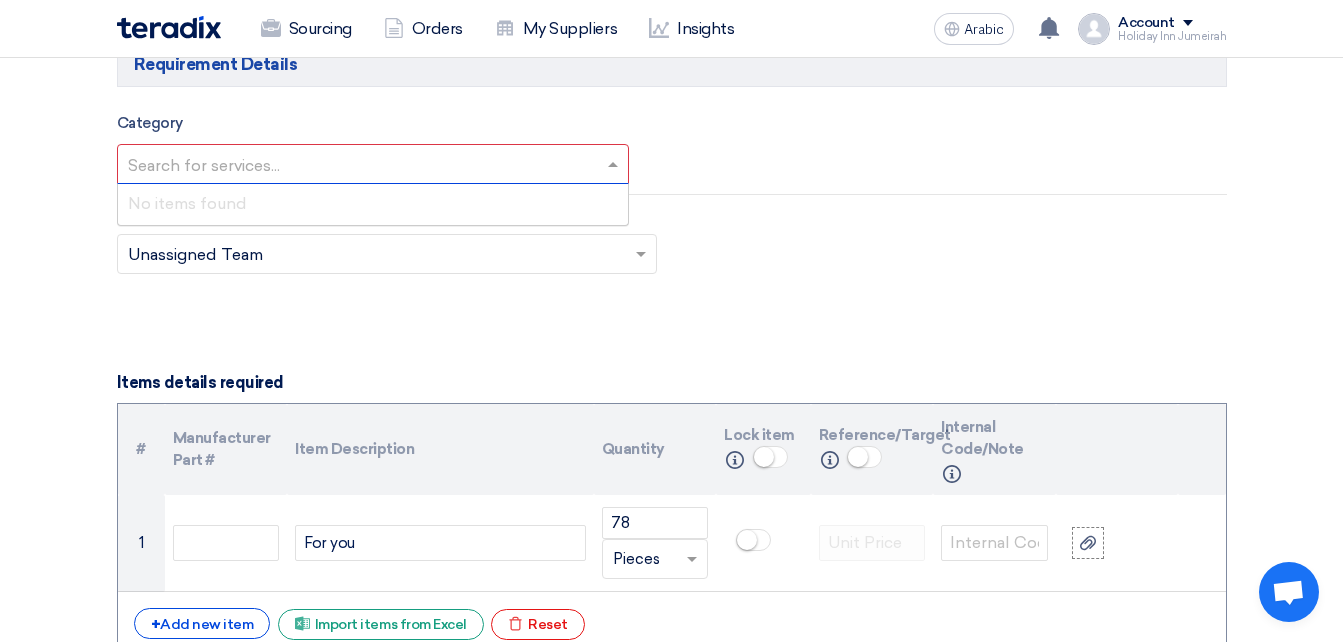 click at bounding box center (363, 166) 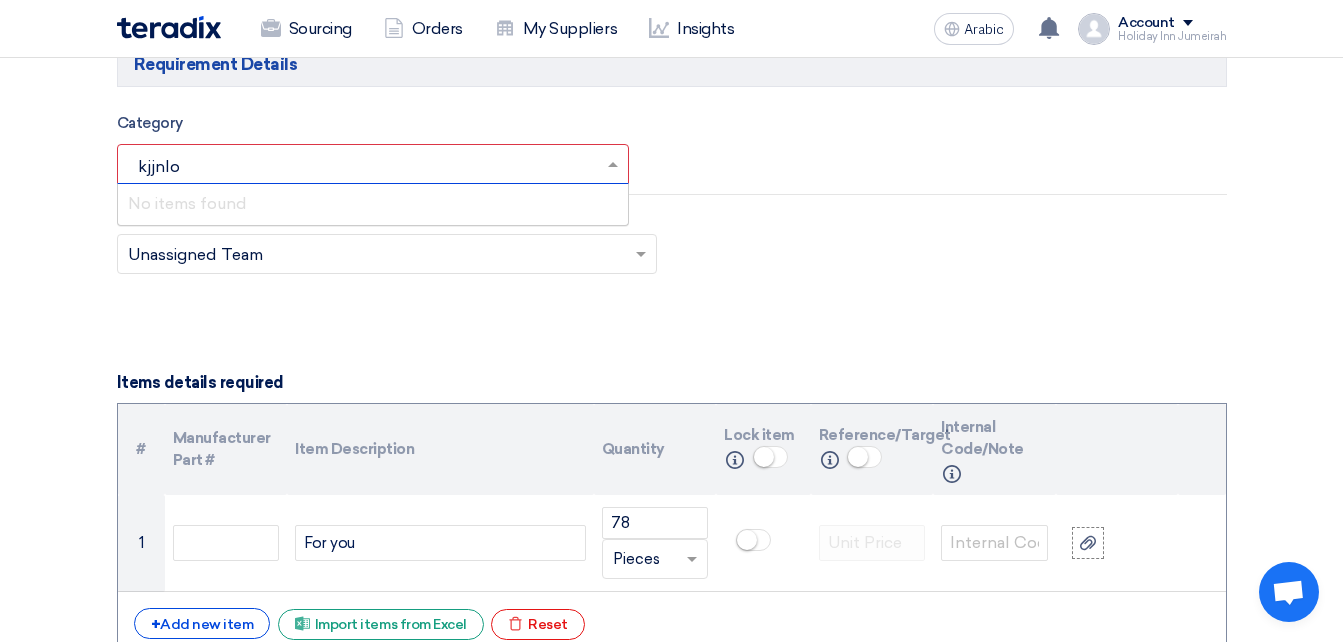 type on "kjjnlon" 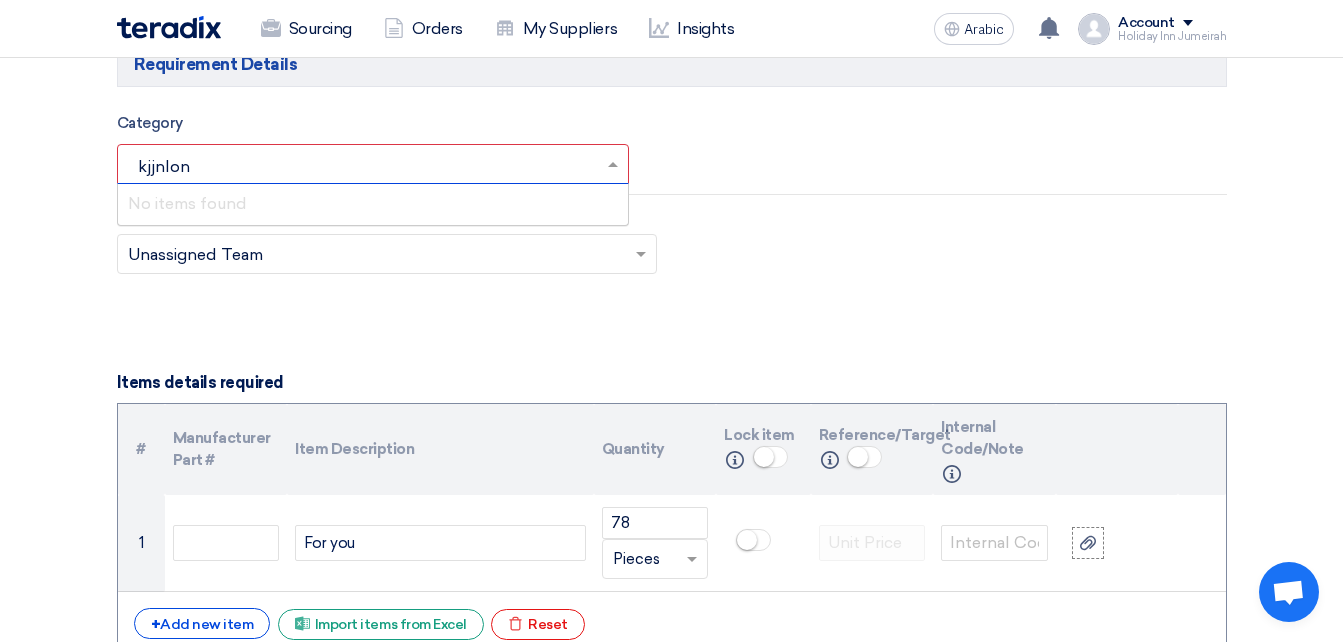 type 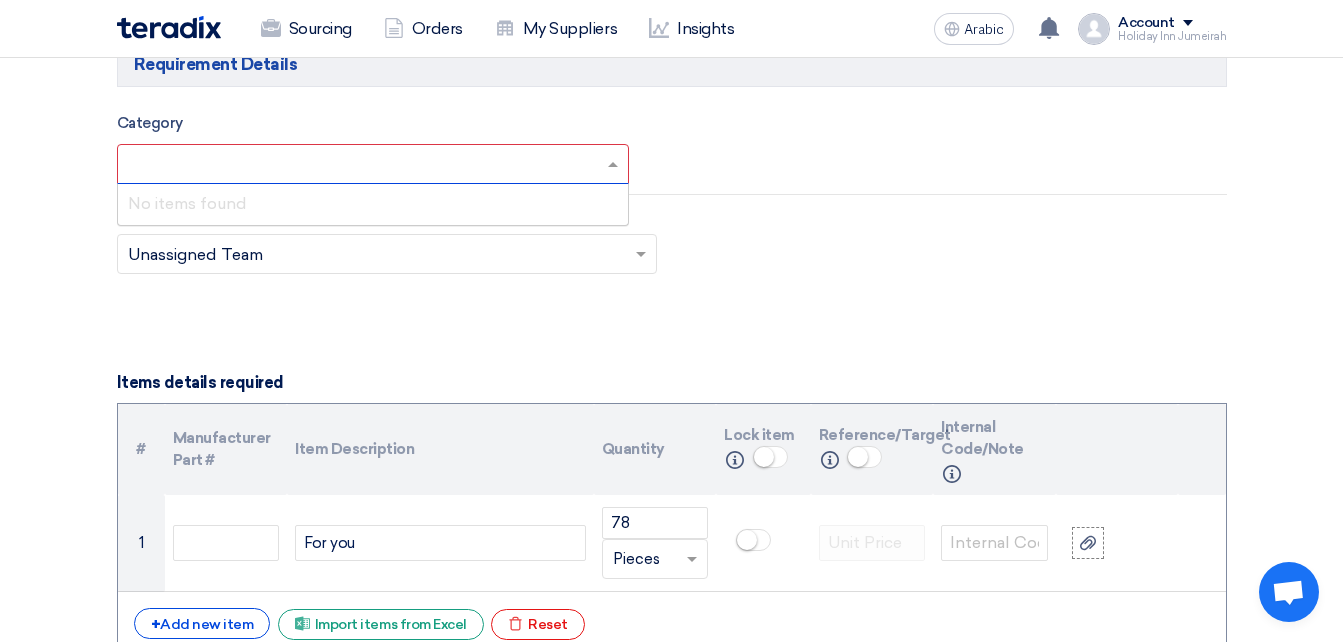 click on "Teams
Teams..
×
Unassigned Team
×" 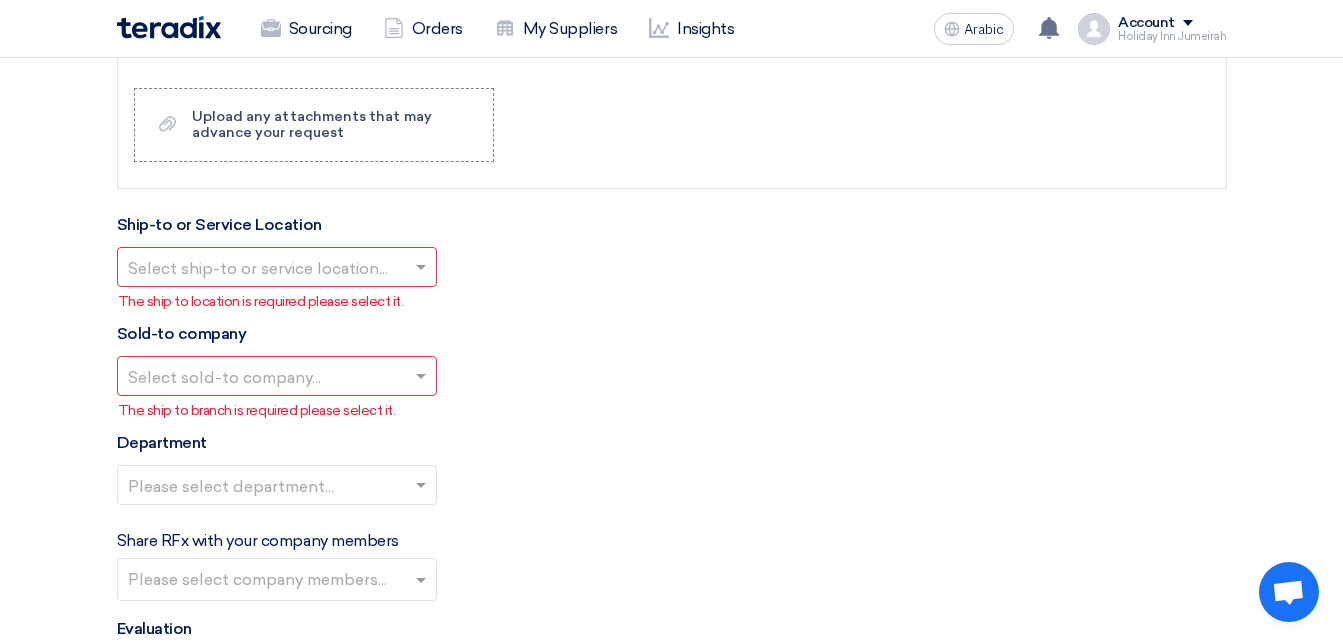 scroll, scrollTop: 2020, scrollLeft: 0, axis: vertical 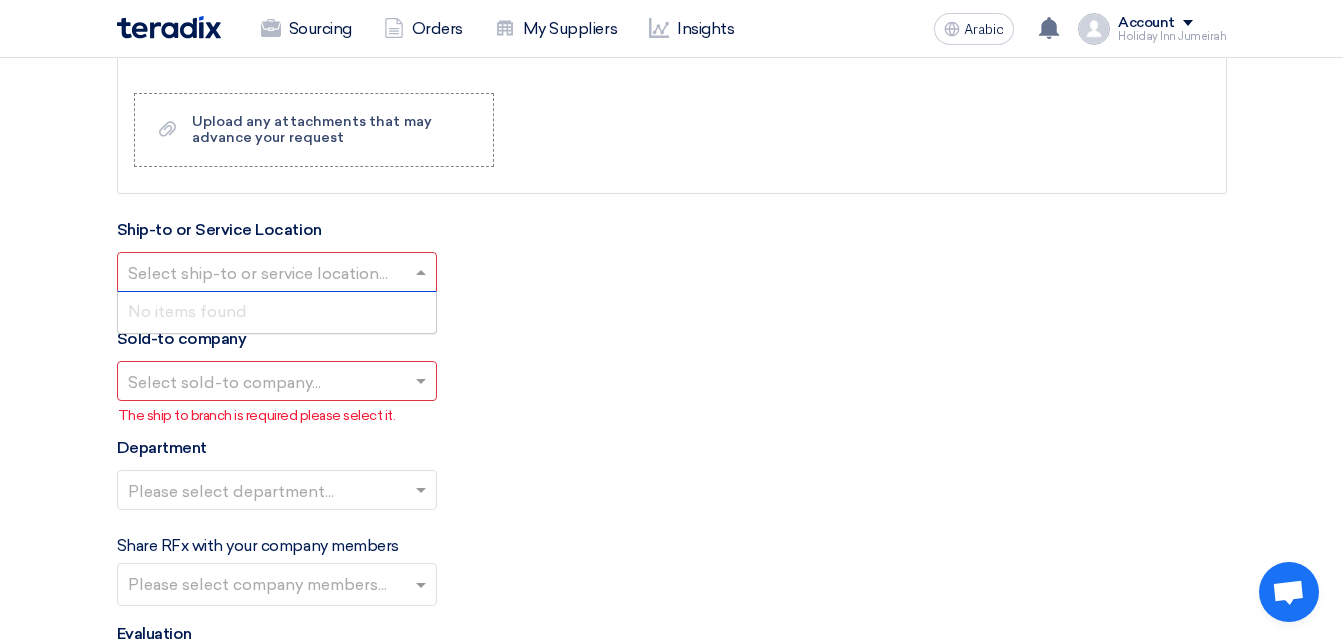 drag, startPoint x: 735, startPoint y: 287, endPoint x: 327, endPoint y: 249, distance: 409.76578 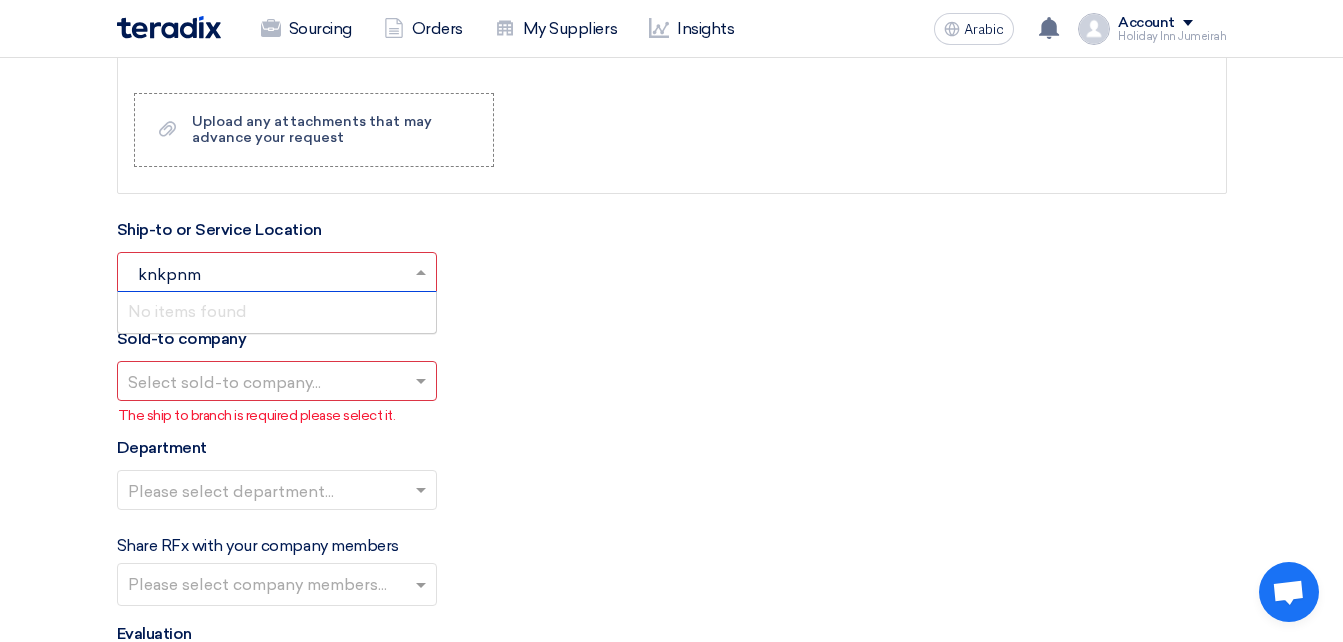 type on "knkpnmp" 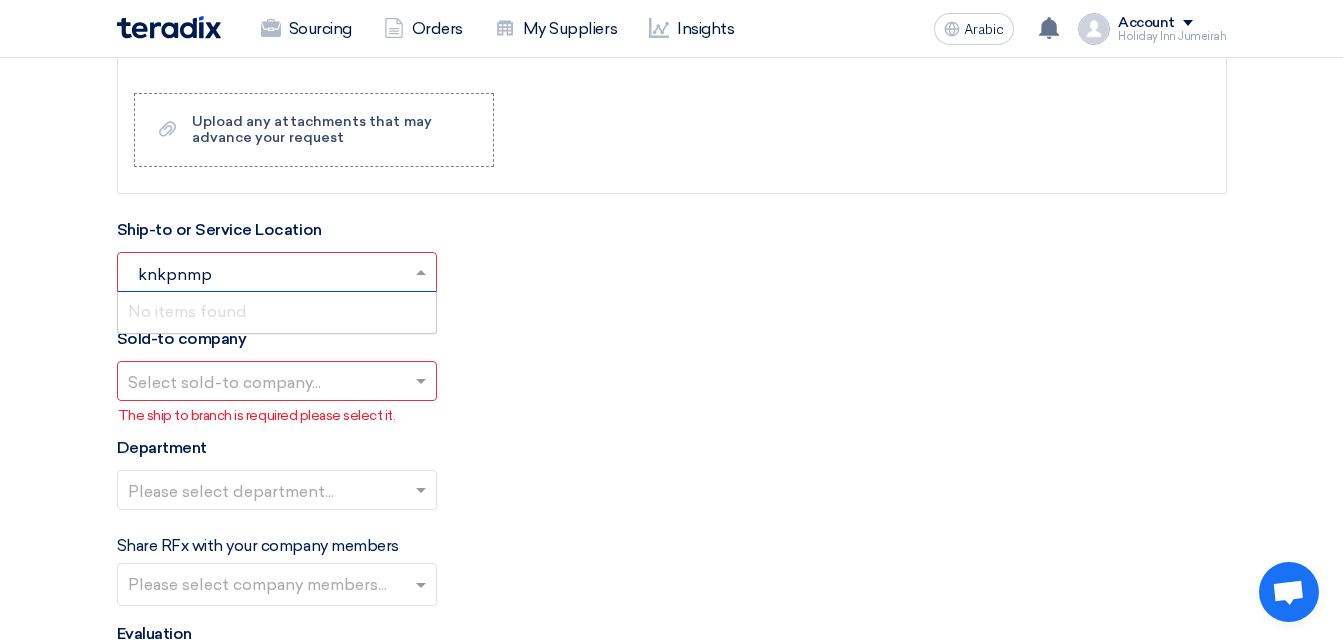 type 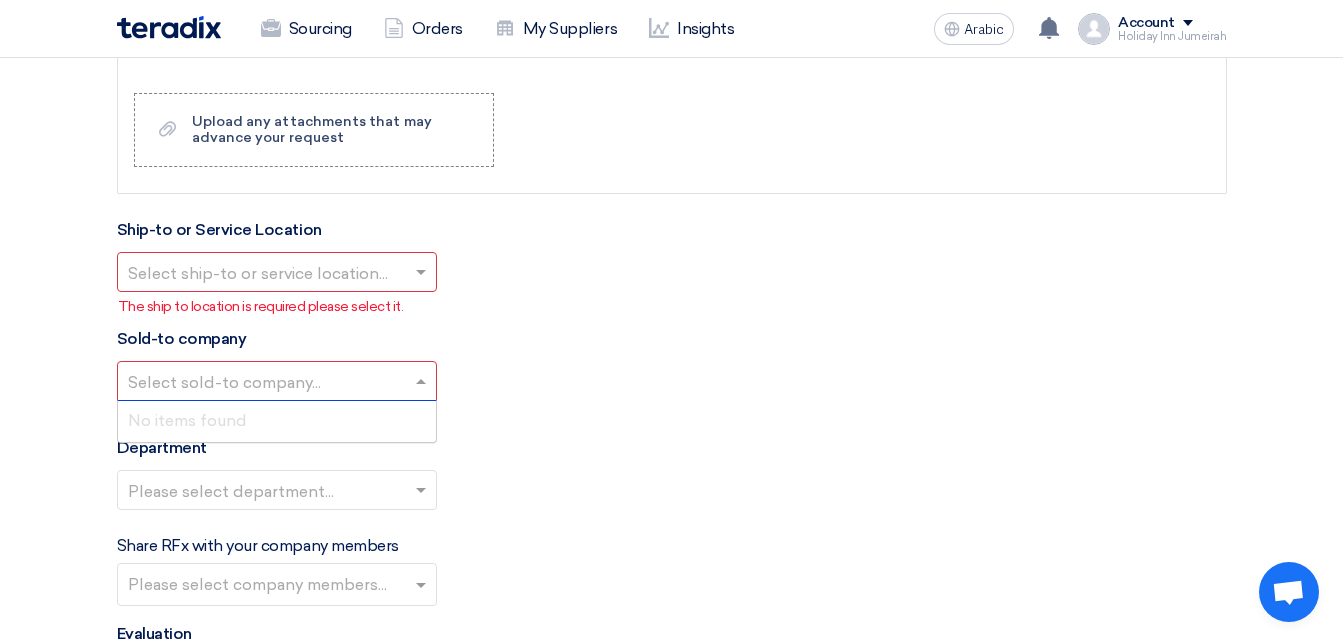 click 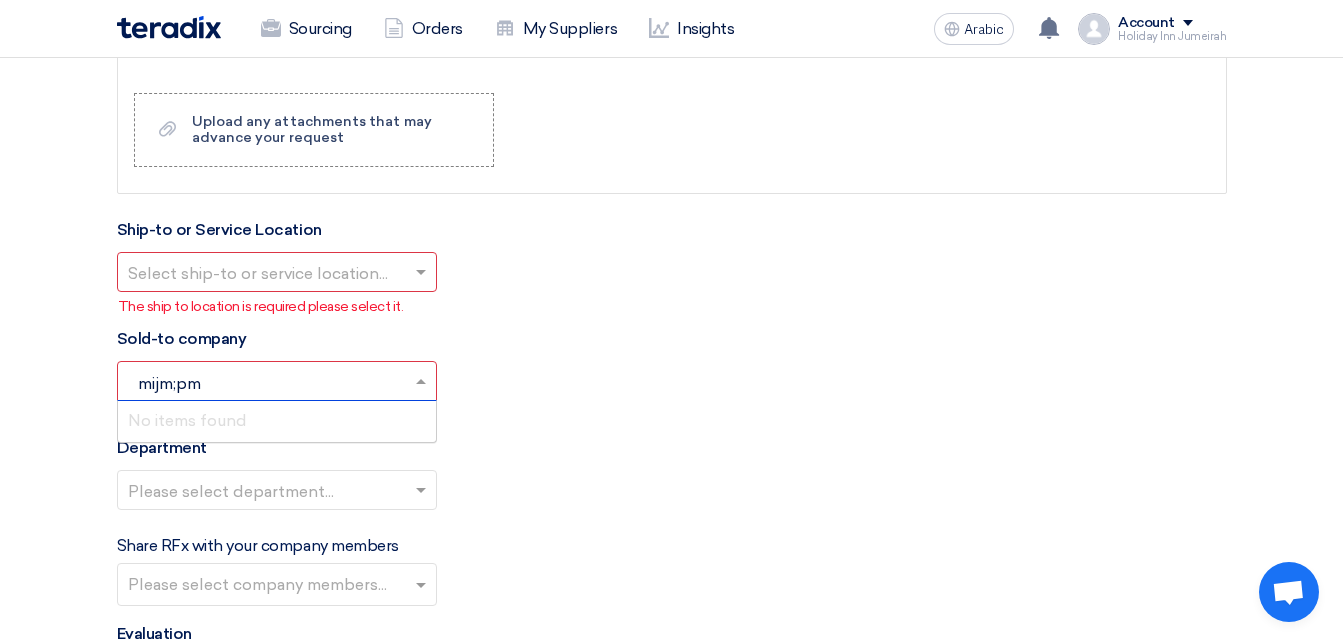 type on "mijm;pm;" 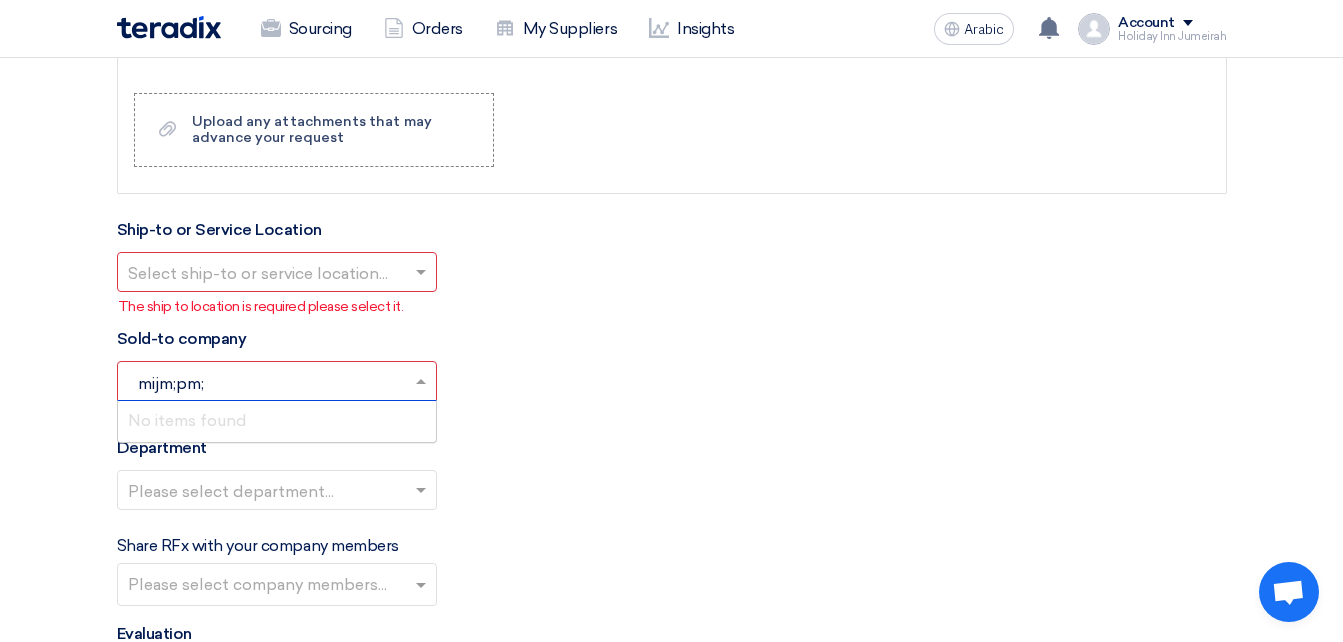 type 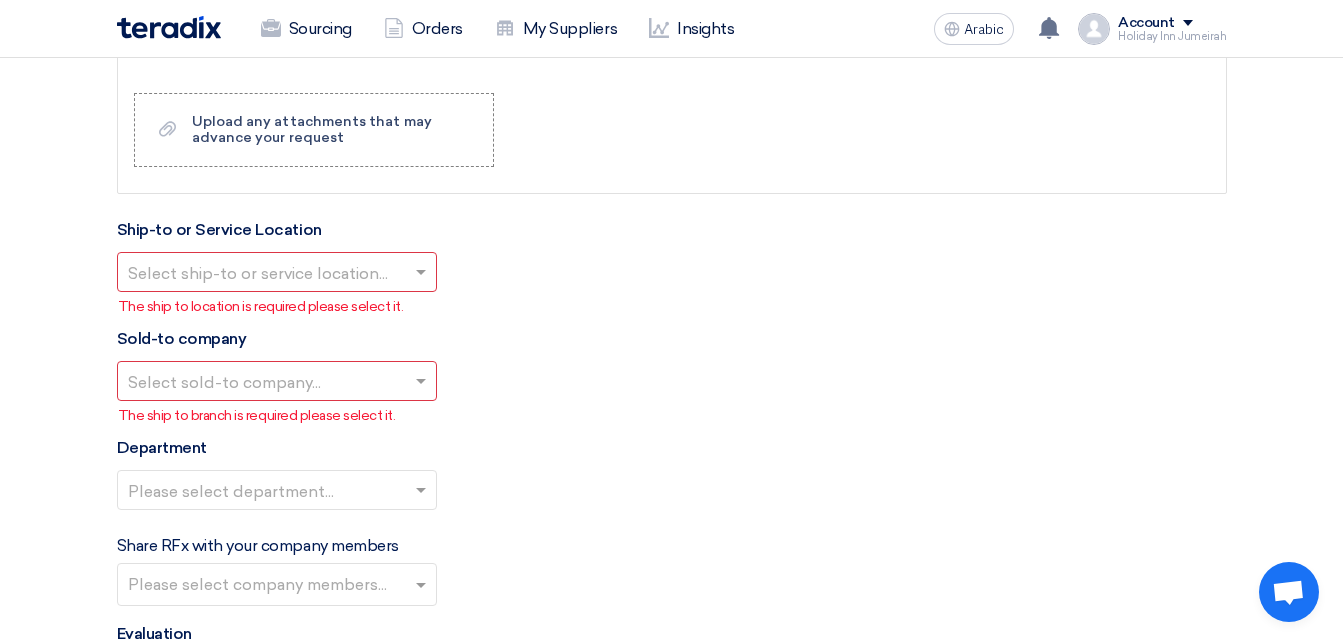 click on "Share RFx with your company members
Please select company members..." 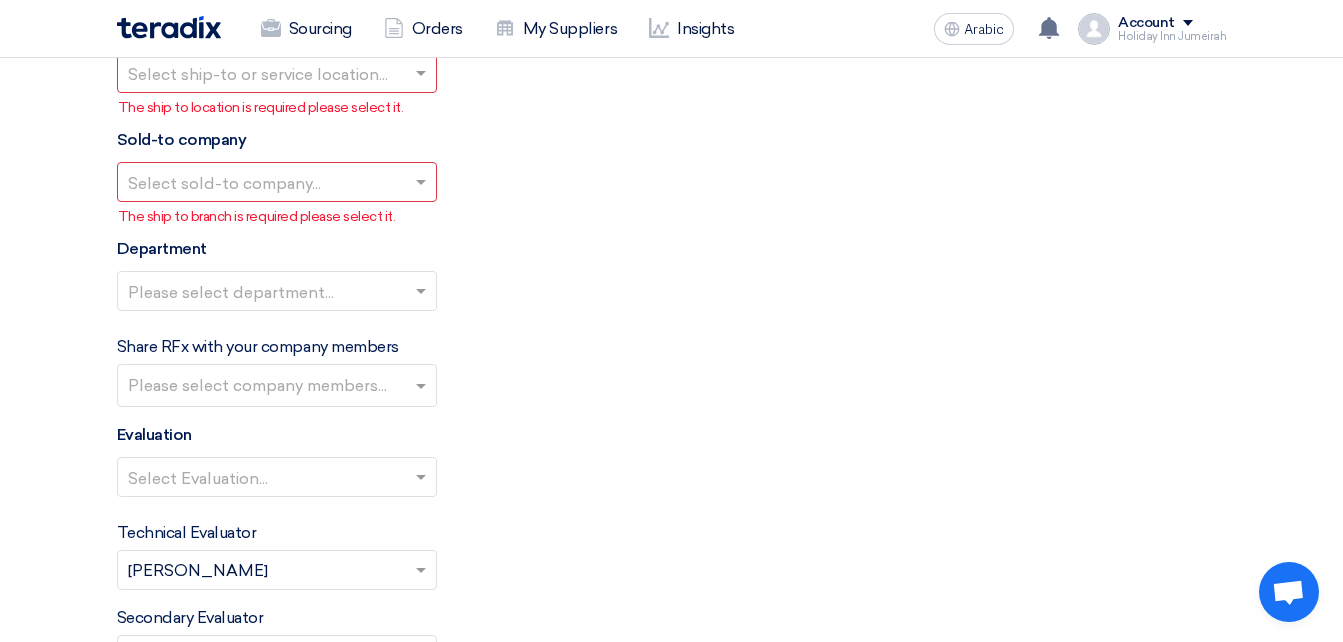 scroll, scrollTop: 2215, scrollLeft: 0, axis: vertical 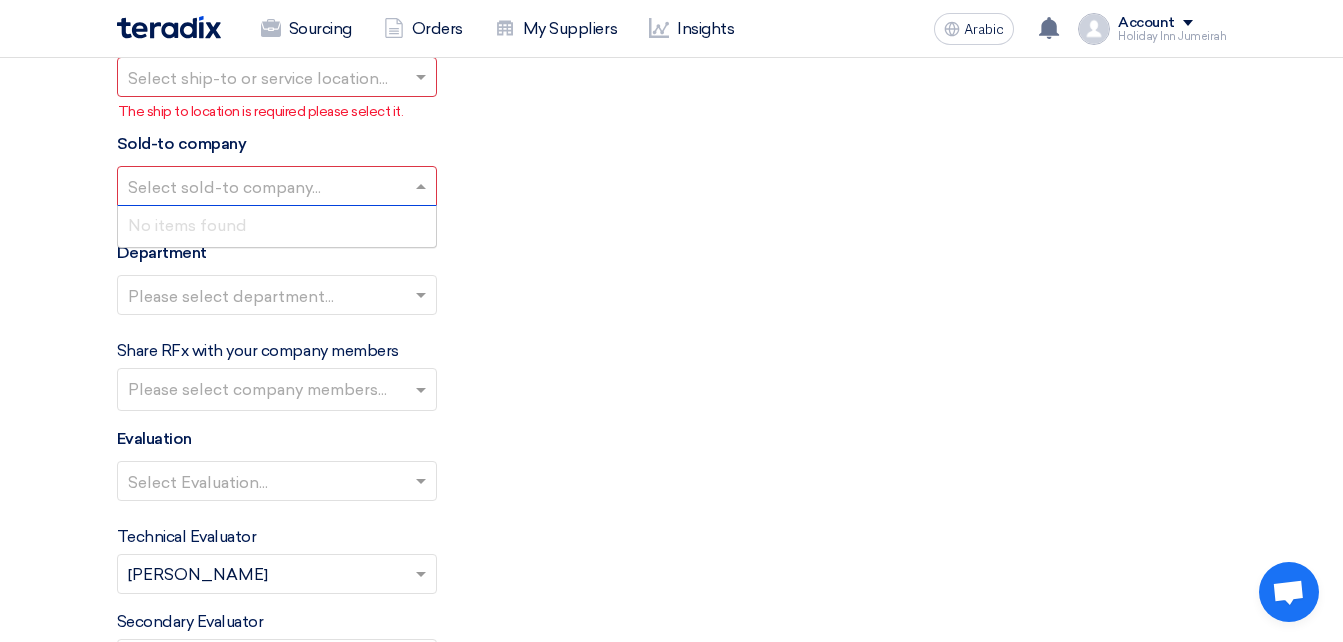 click 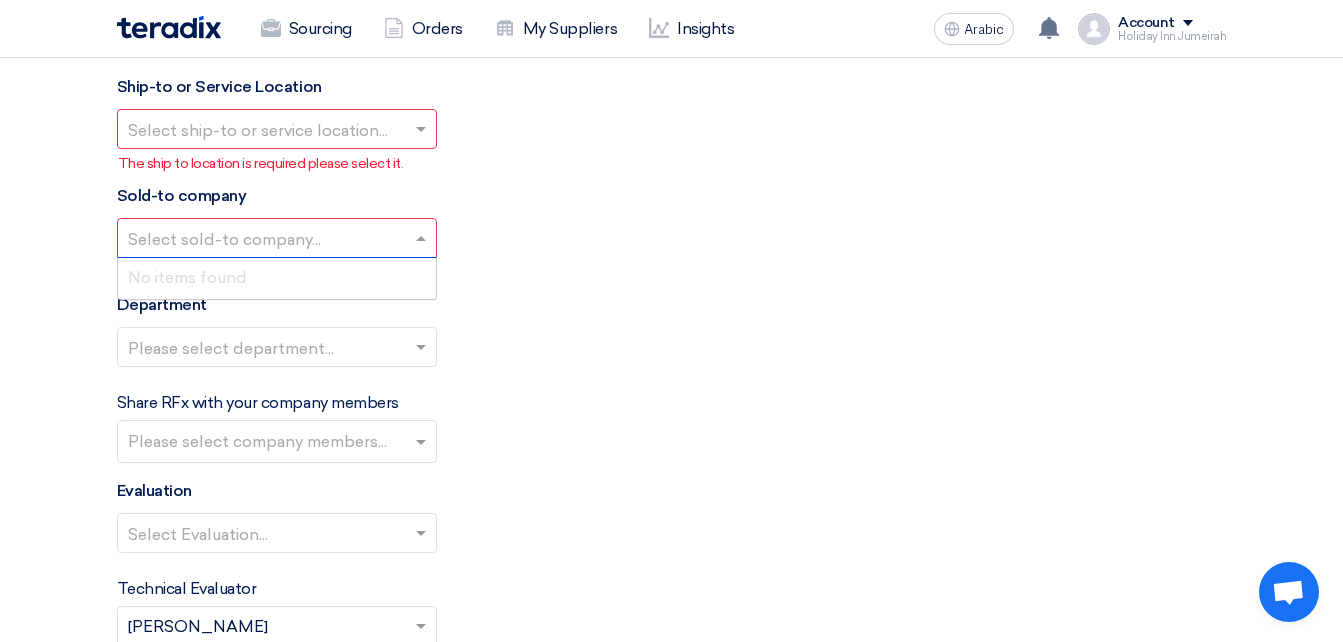 scroll, scrollTop: 2162, scrollLeft: 0, axis: vertical 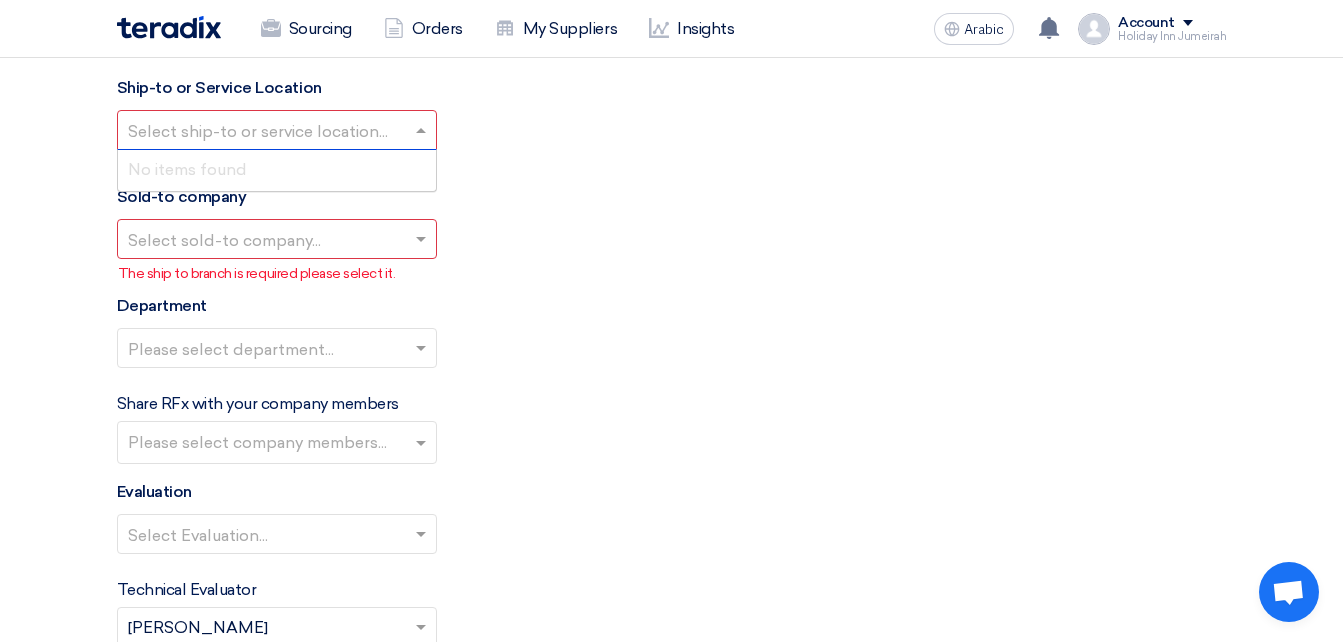 click 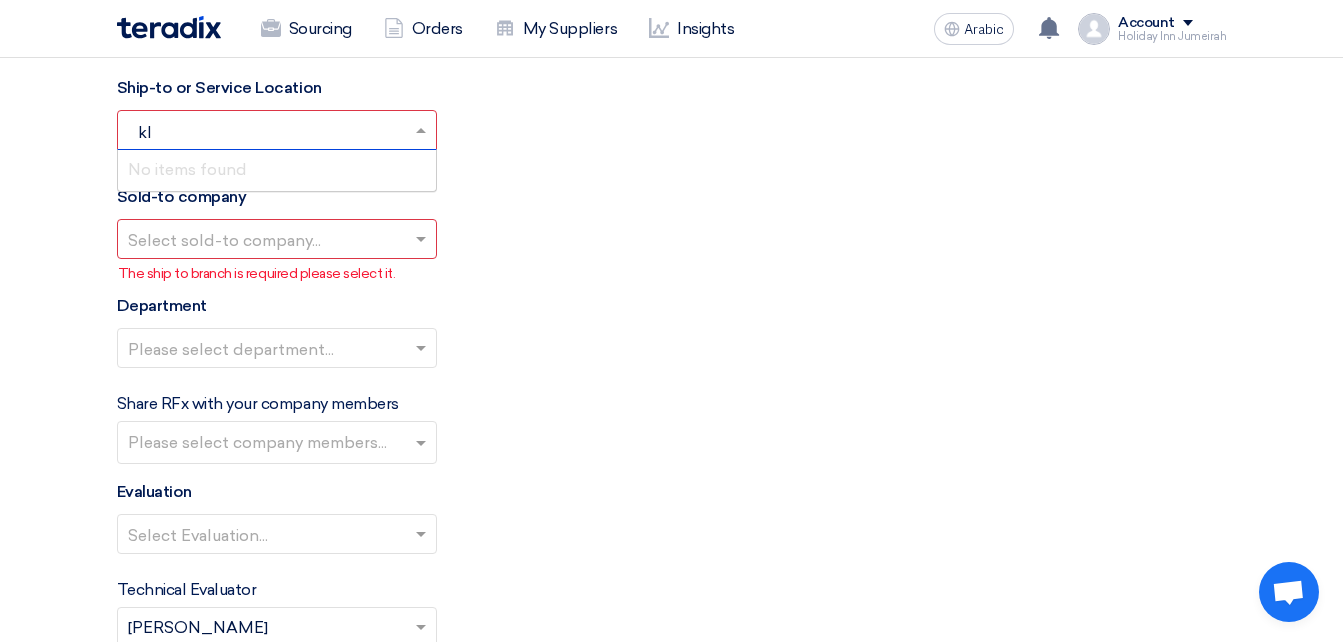 type on "klm" 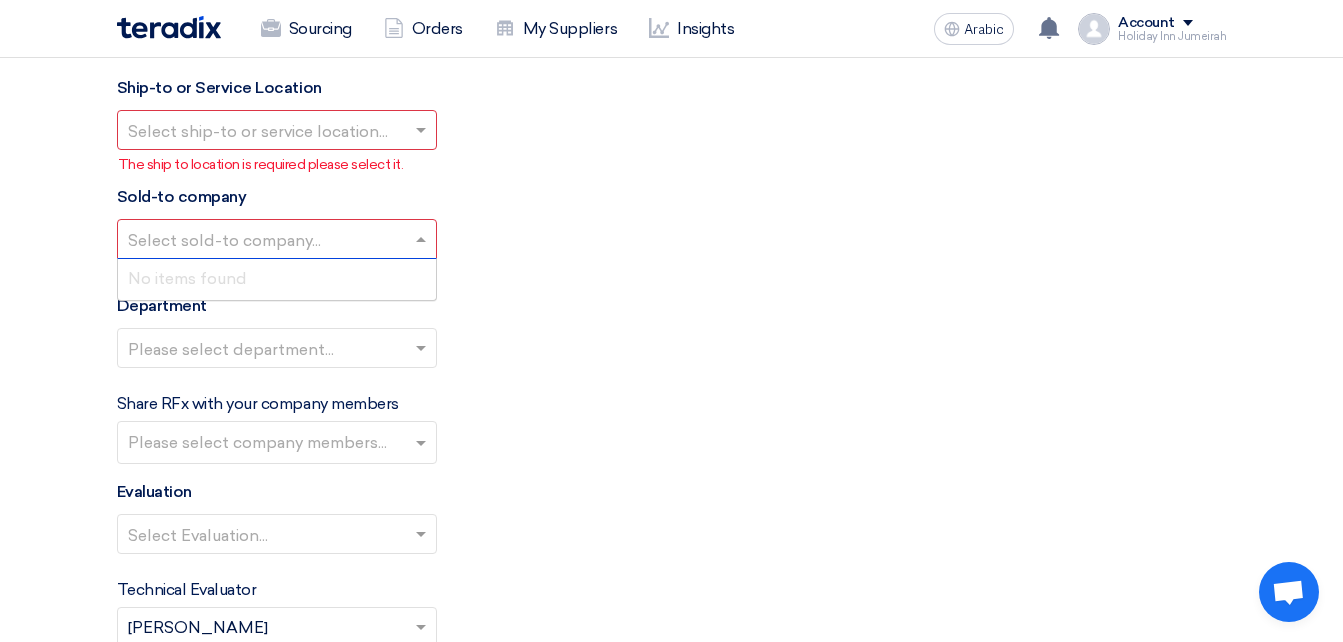 click 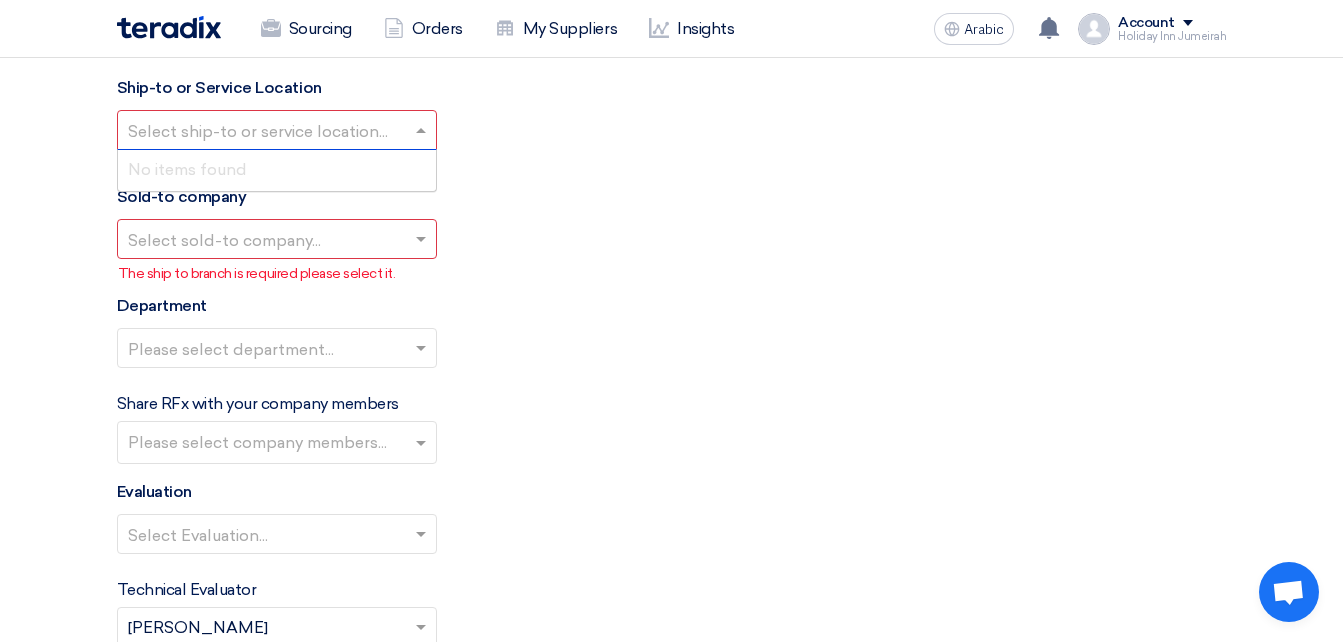 click 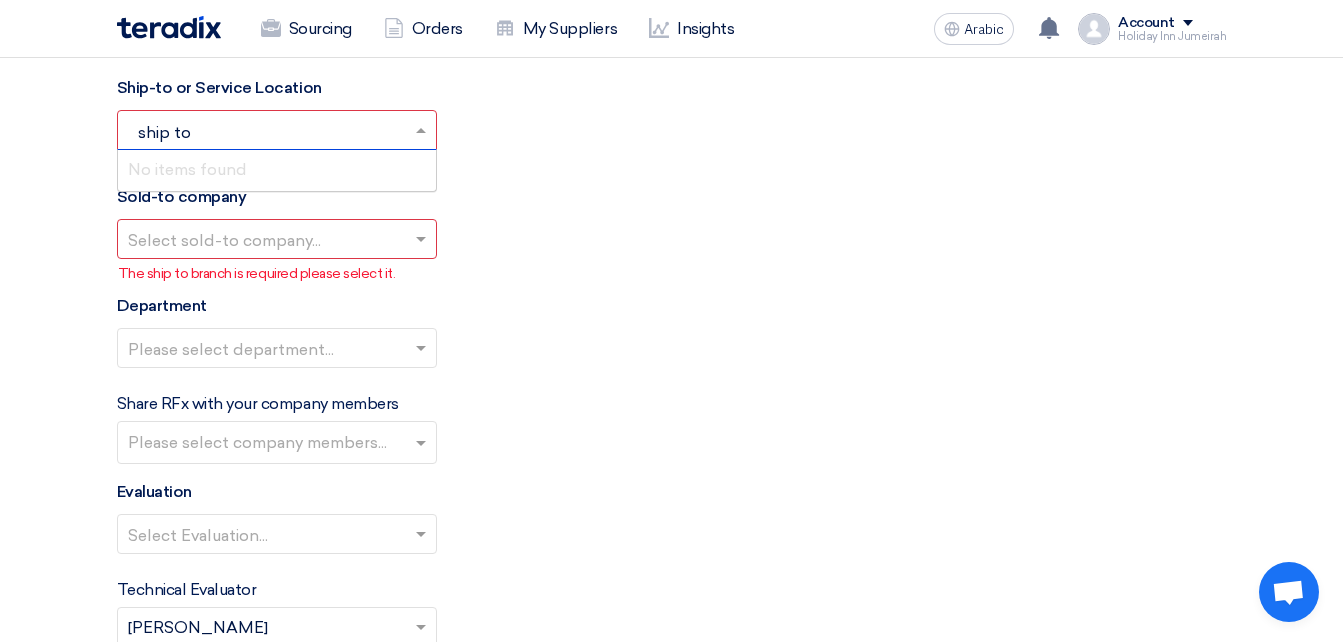 type on "ship to" 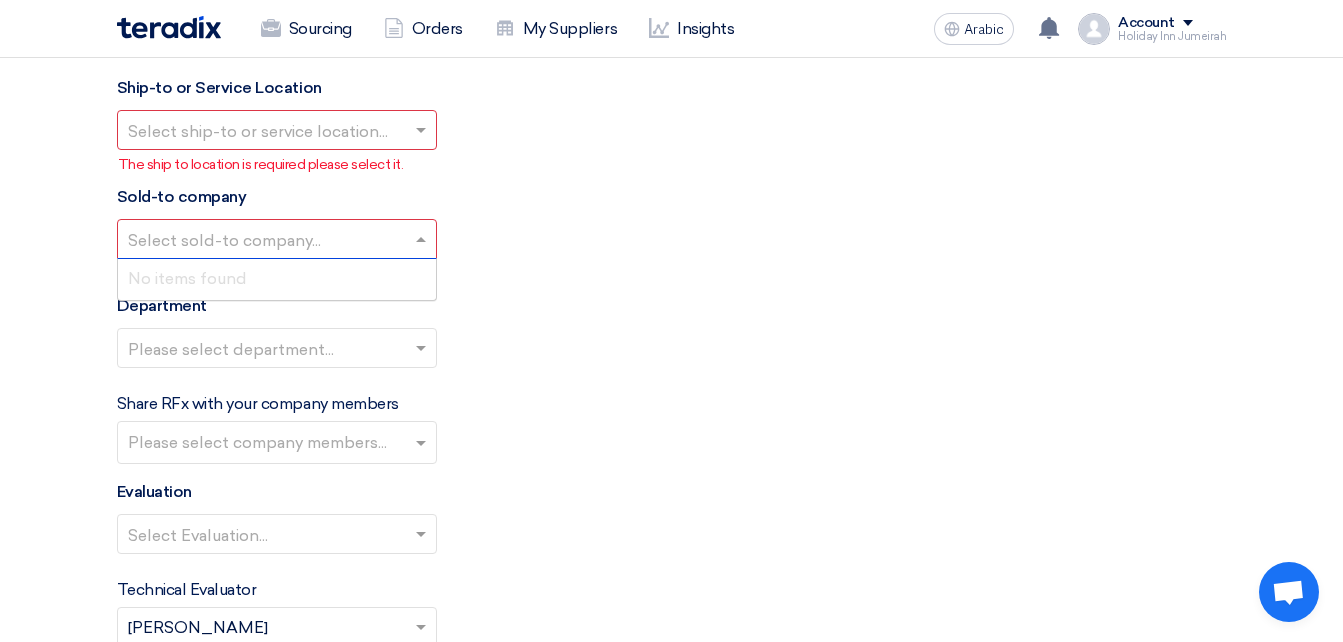 click 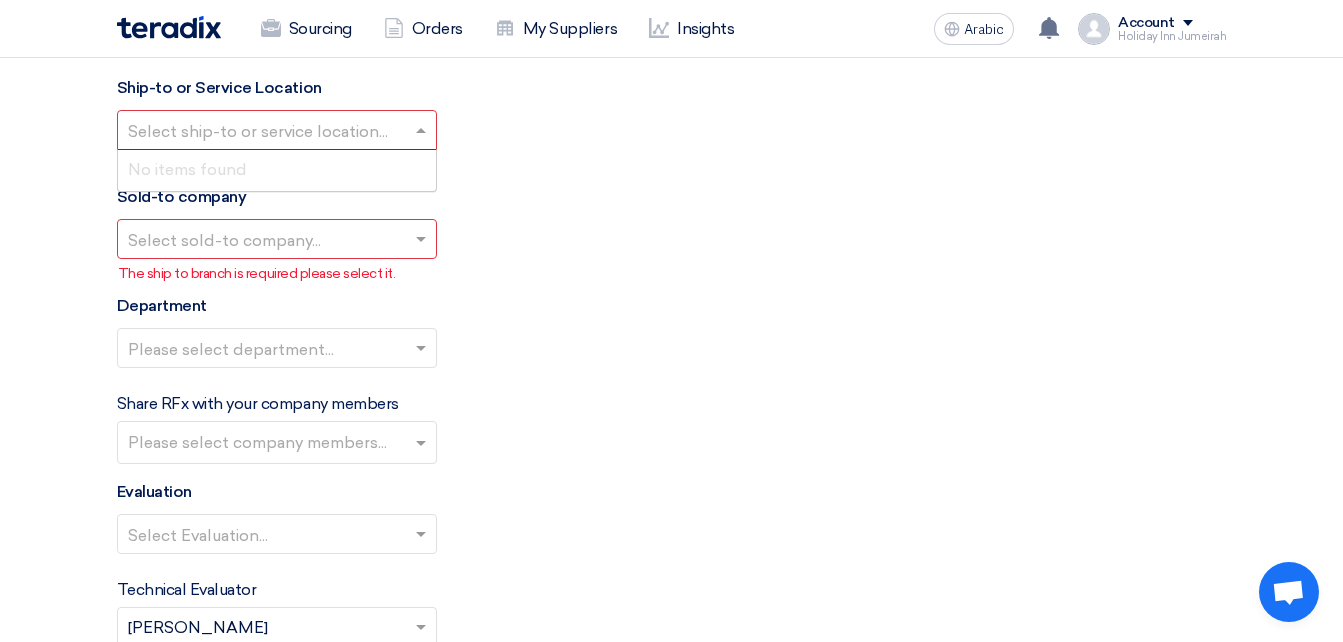 click 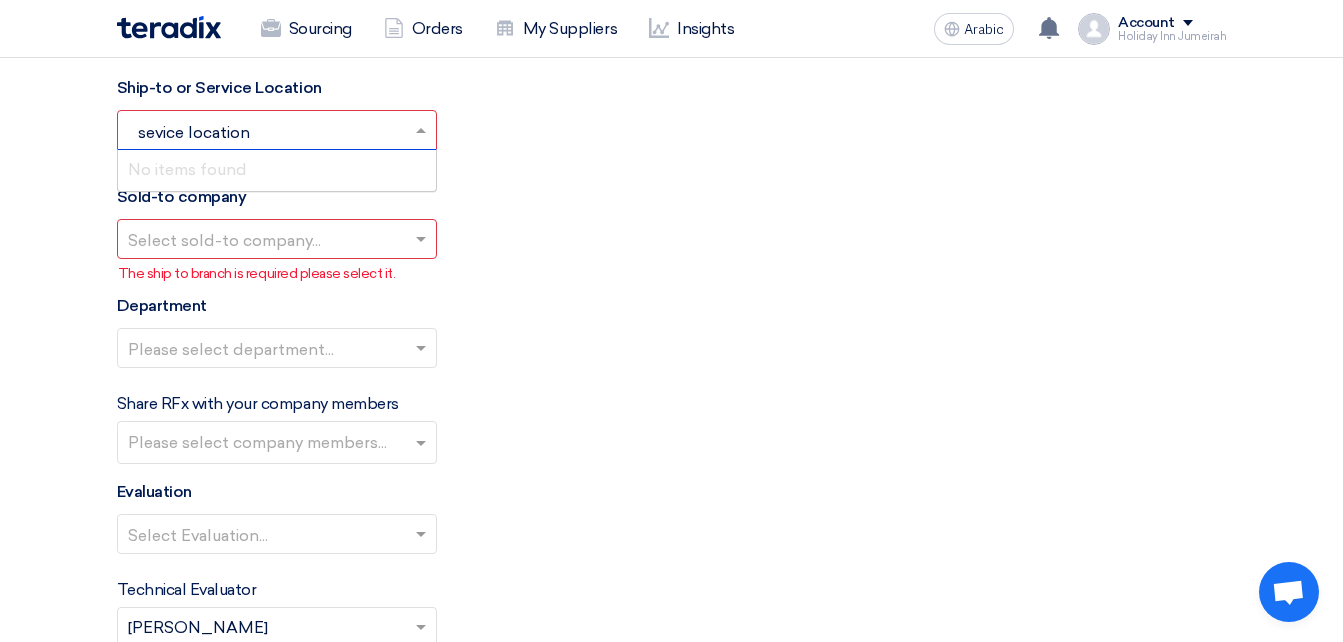 type on "sevice location a" 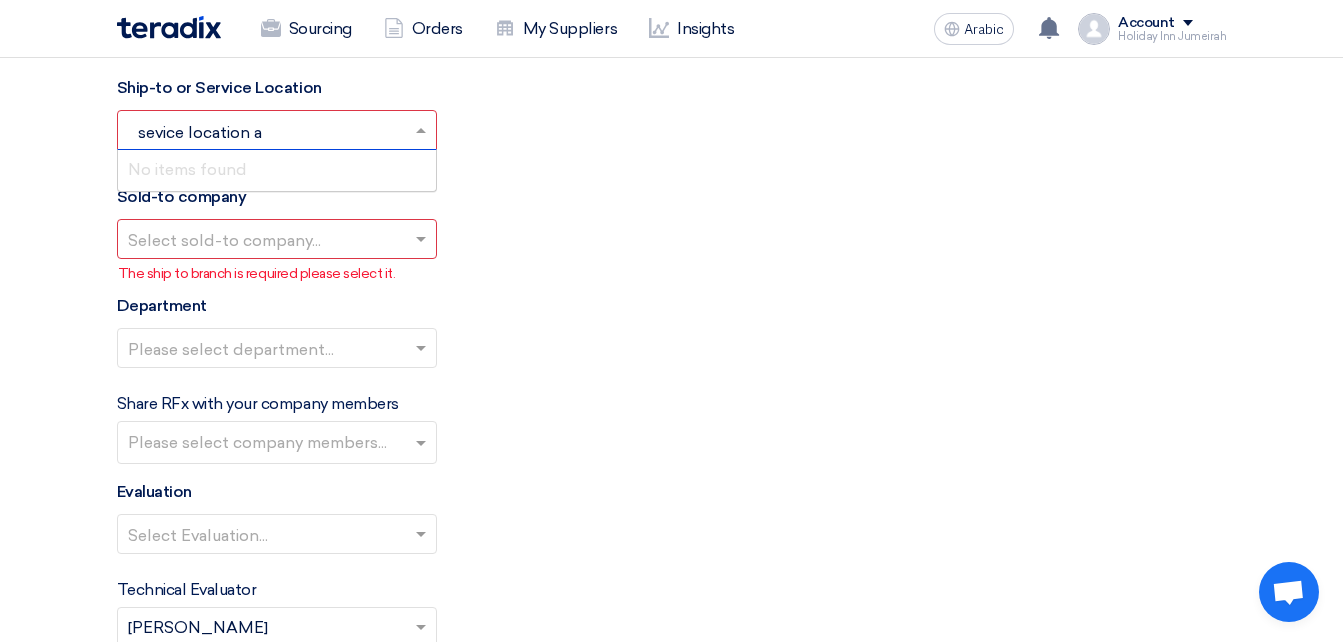 type 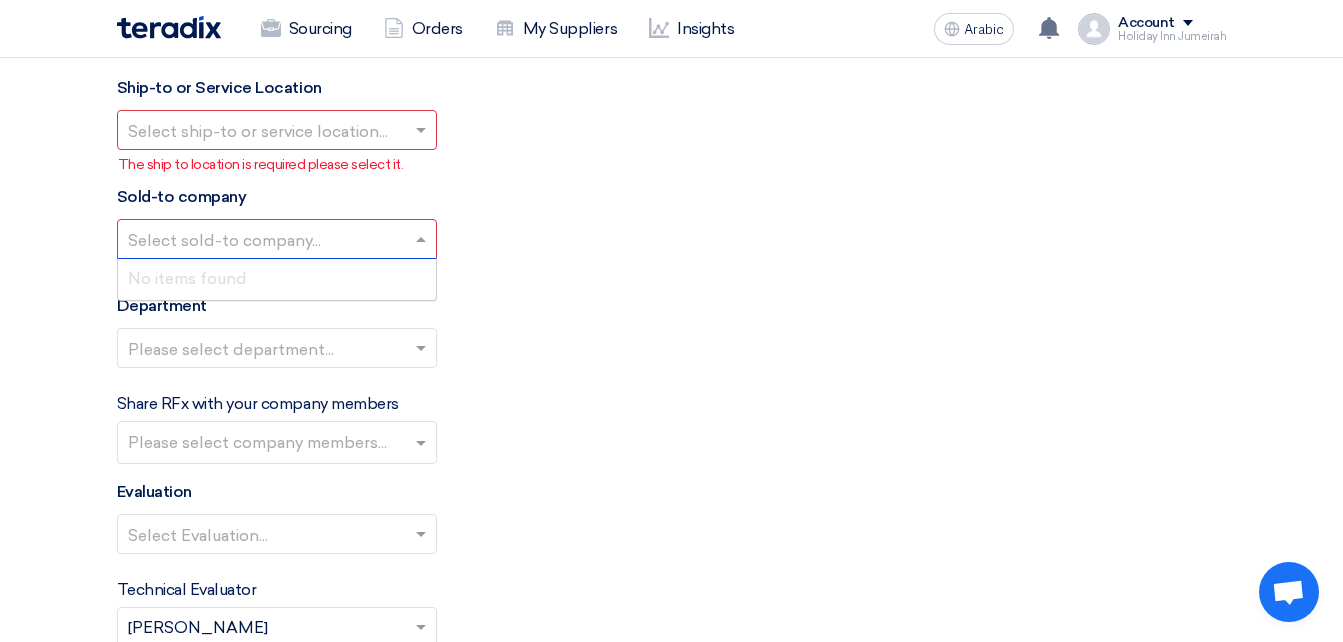click 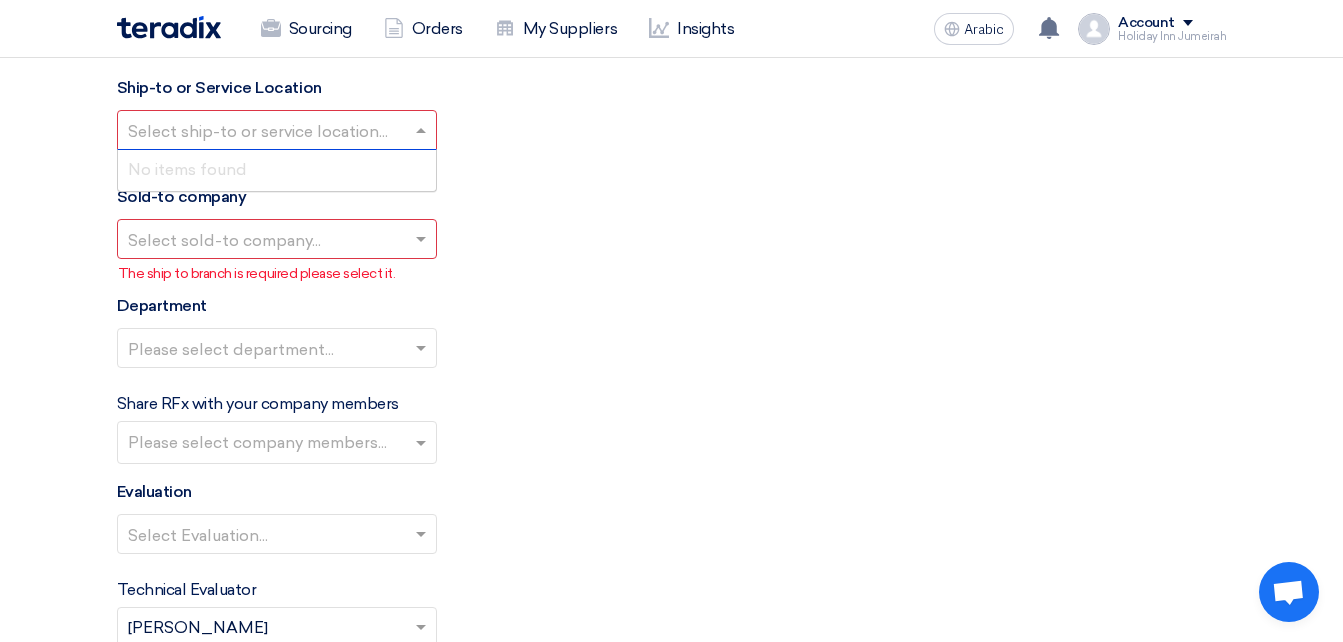 click 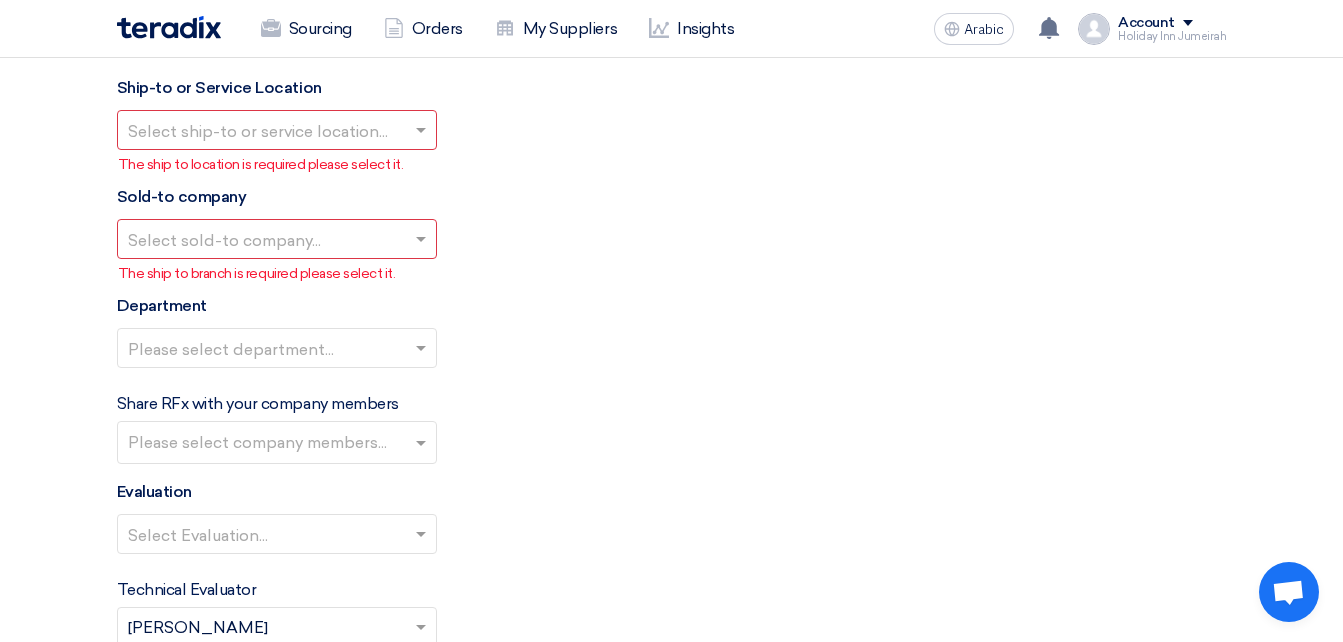 click on "Department
Please select department..." 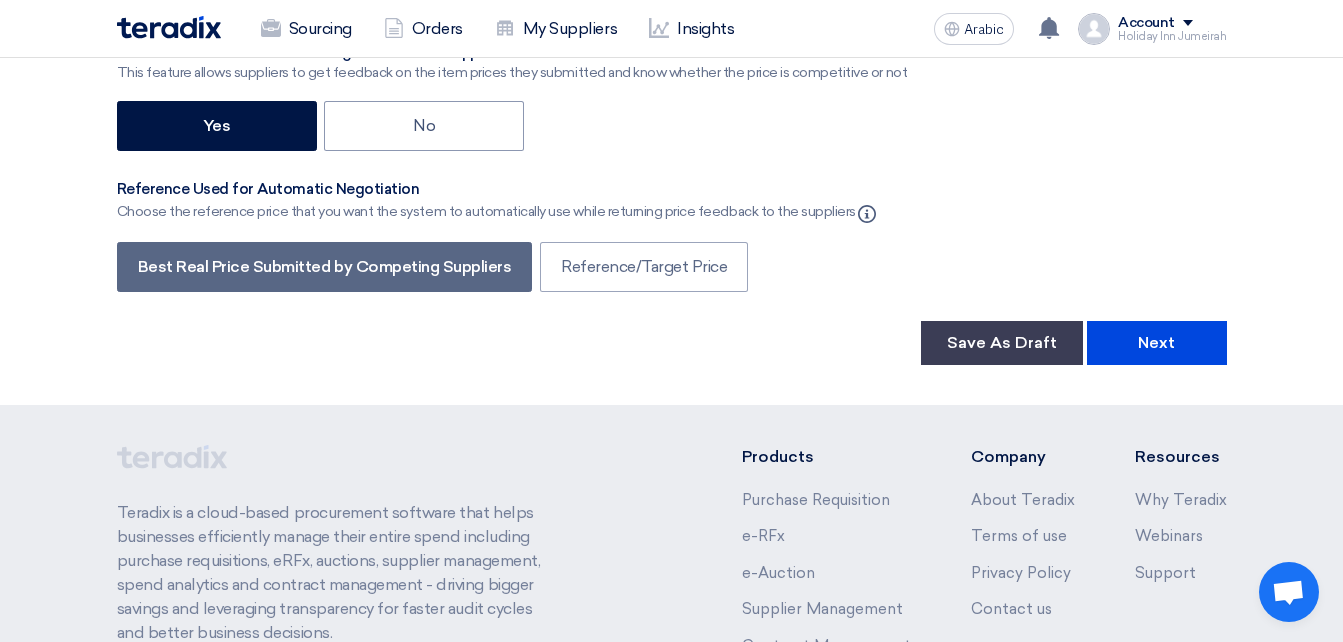 scroll, scrollTop: 3333, scrollLeft: 0, axis: vertical 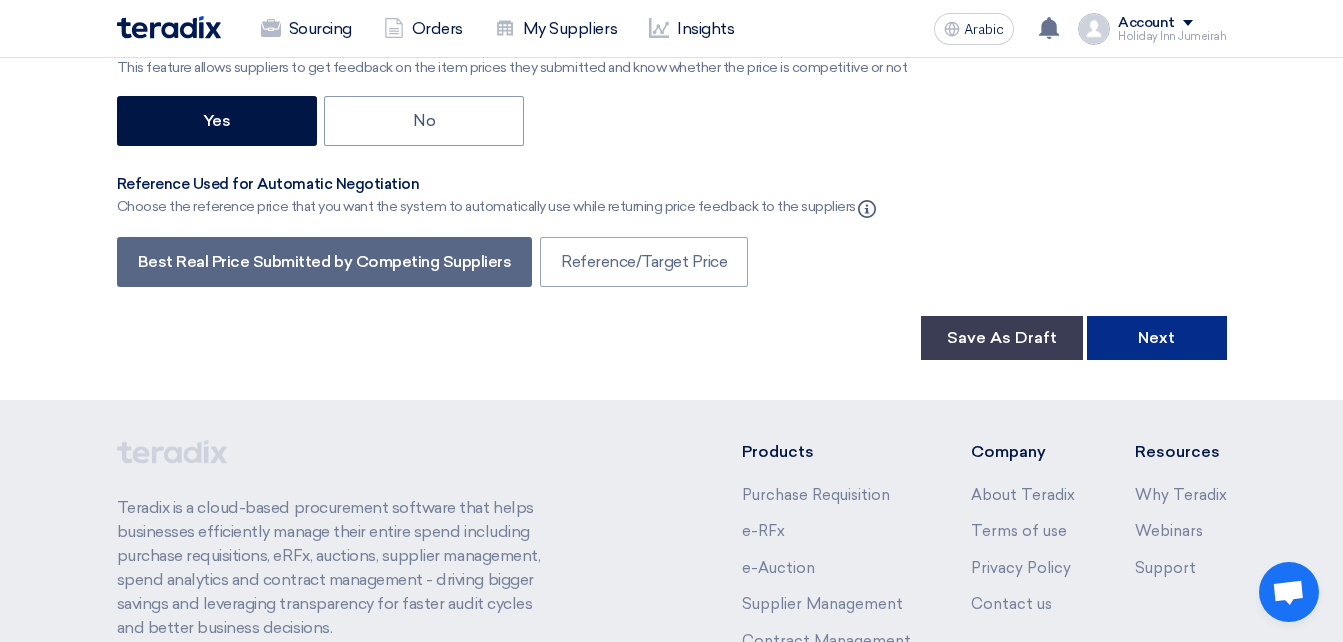 click on "Next" 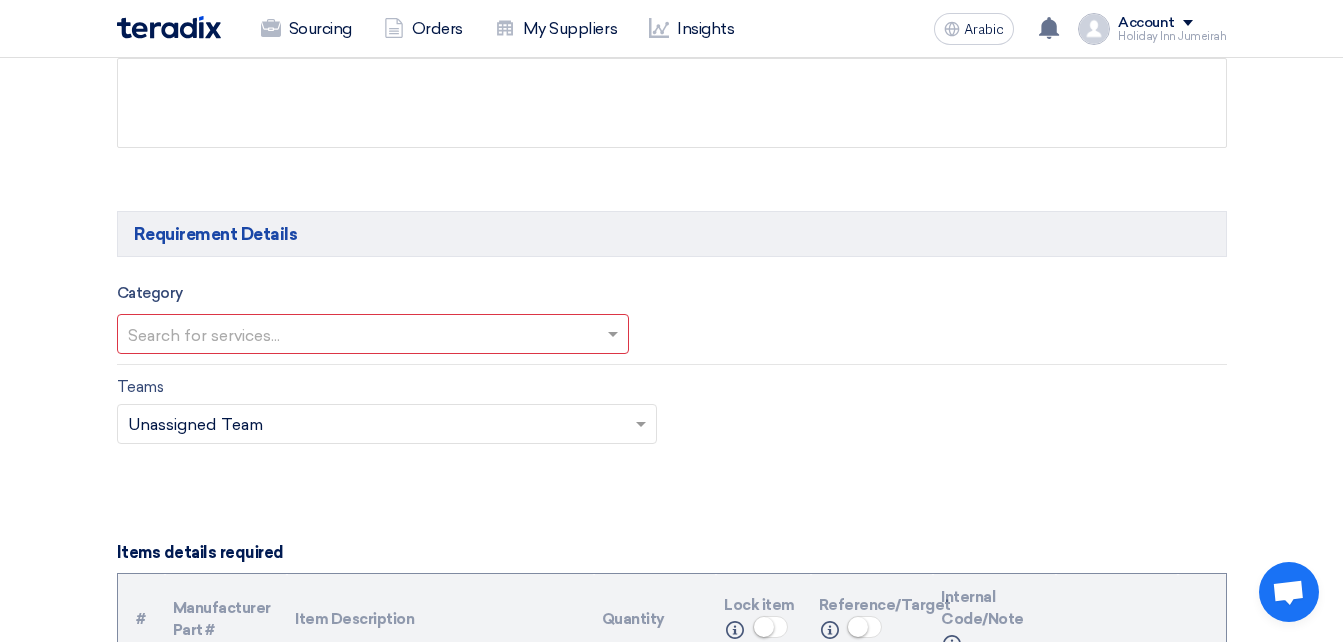 scroll, scrollTop: 1014, scrollLeft: 0, axis: vertical 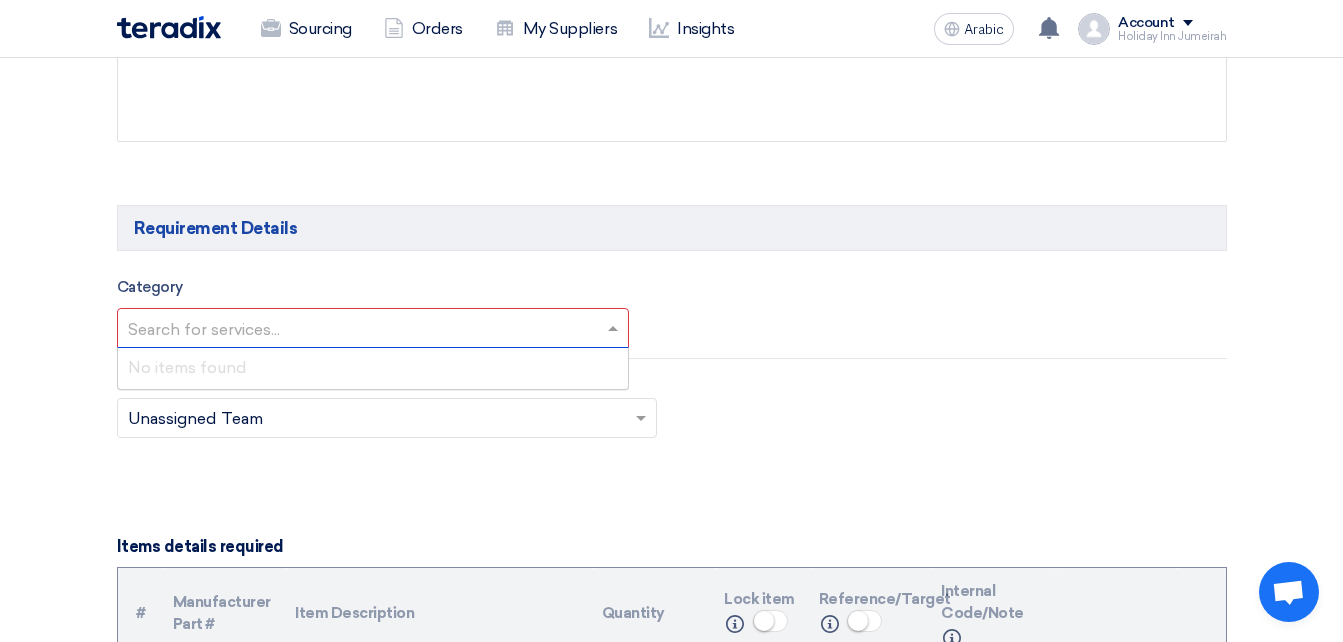 click at bounding box center (373, 328) 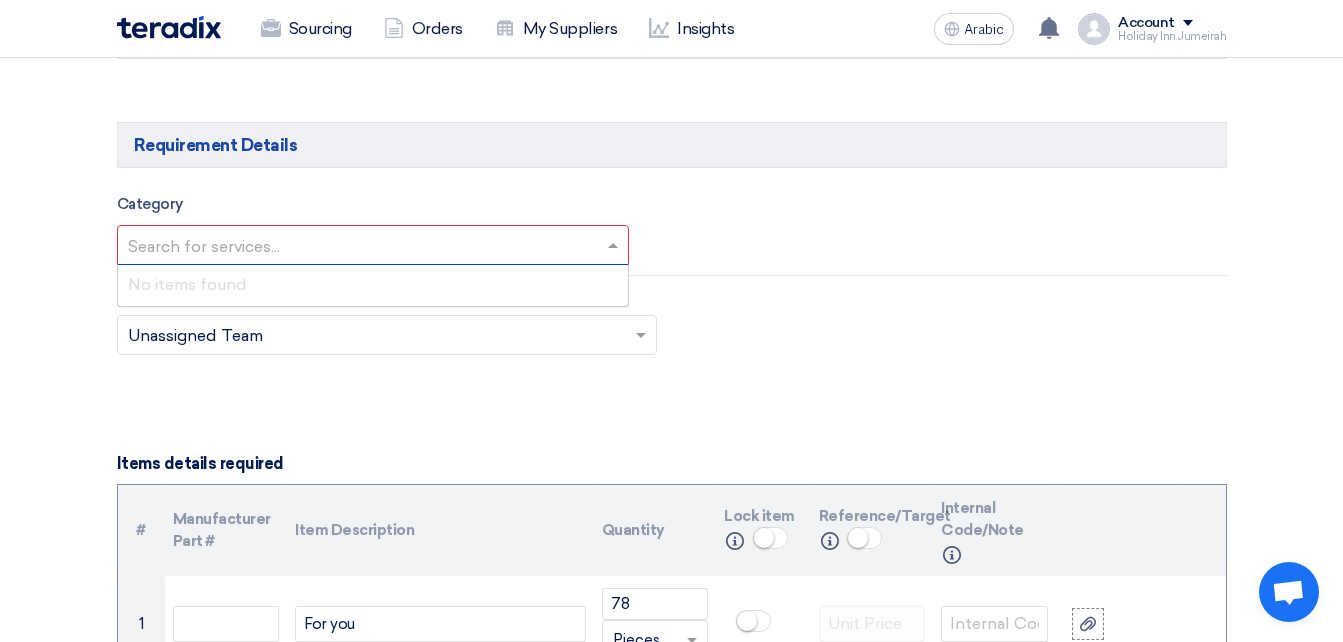 scroll, scrollTop: 1109, scrollLeft: 0, axis: vertical 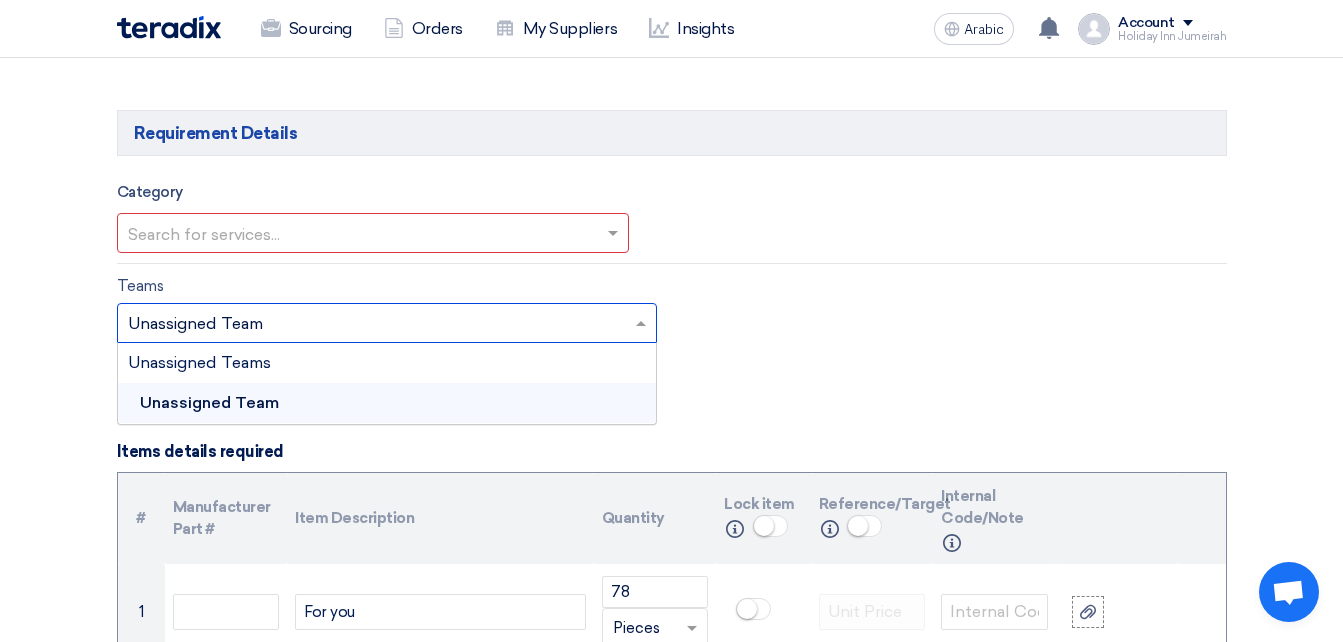 click 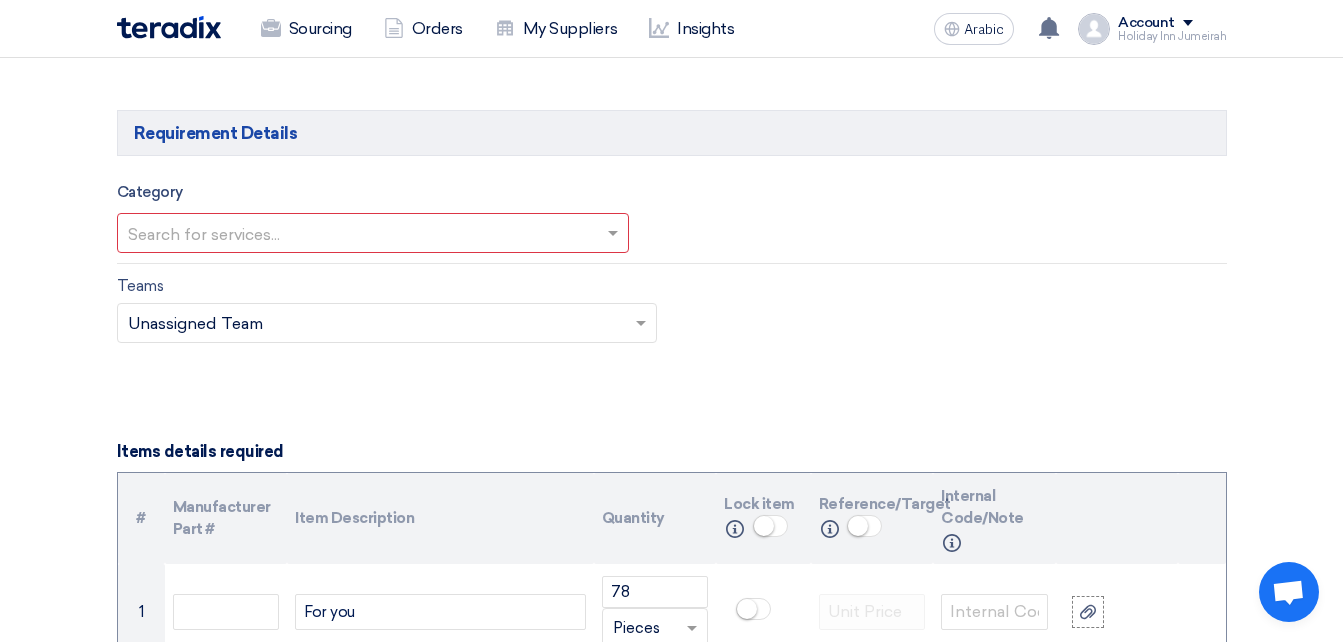 click on "Category
Search for services..." at bounding box center [672, 222] 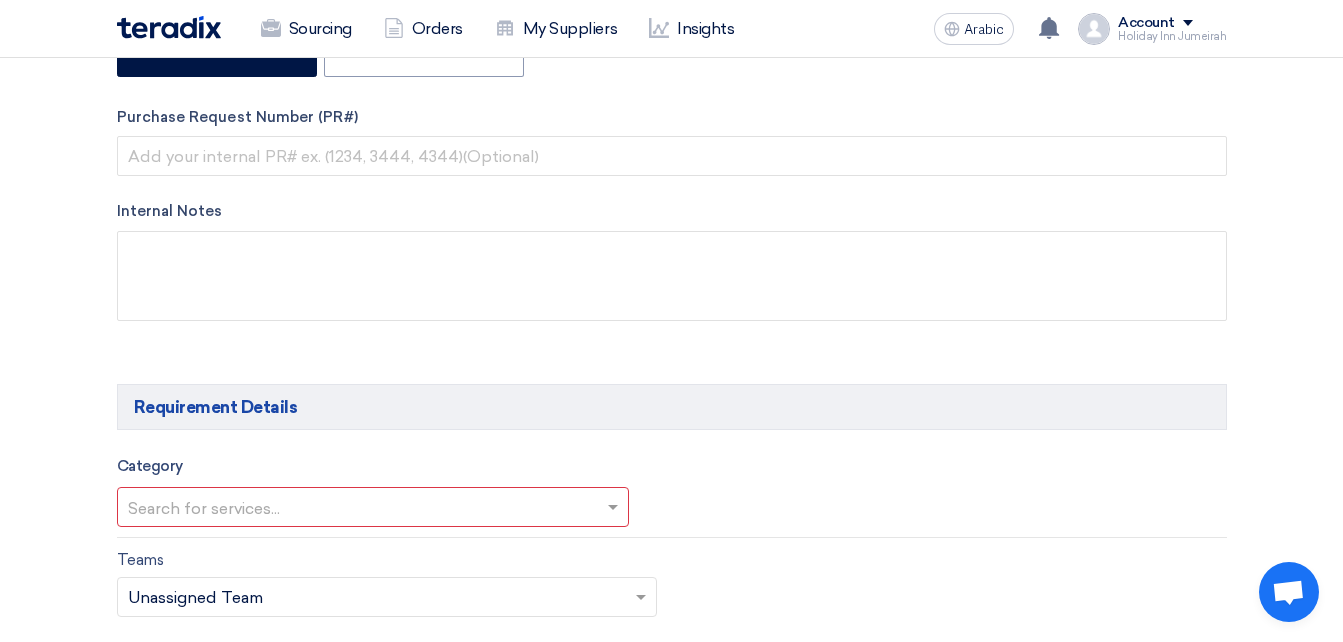 scroll, scrollTop: 834, scrollLeft: 0, axis: vertical 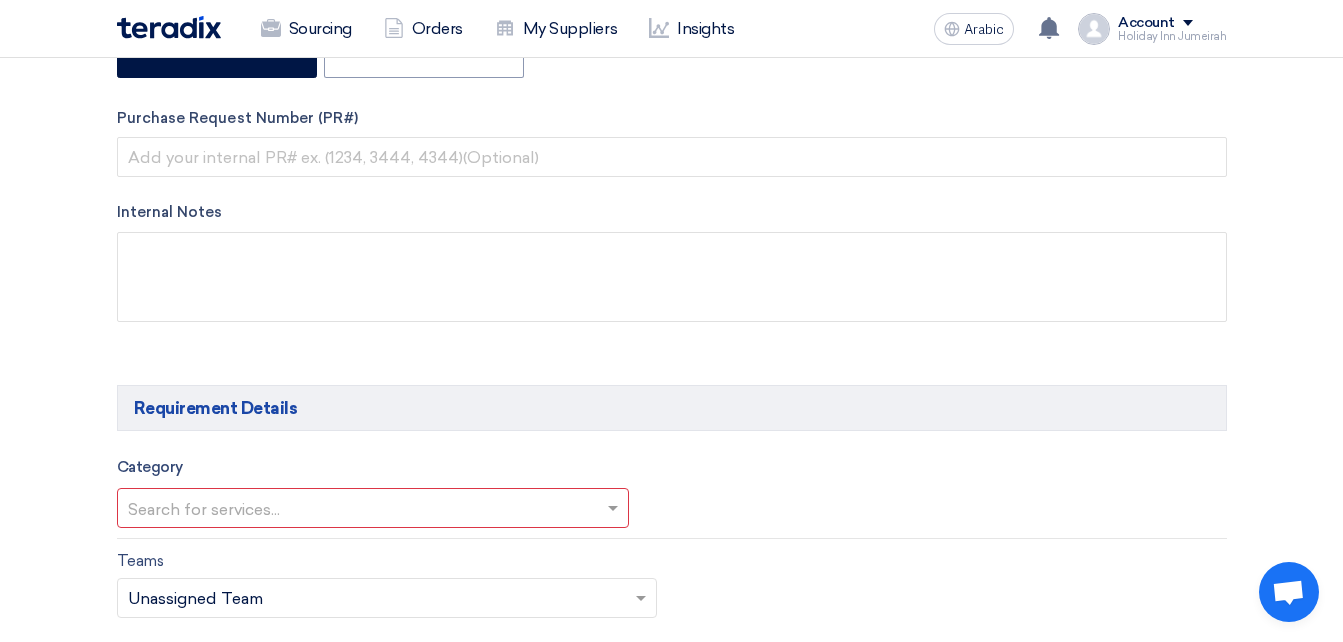 click 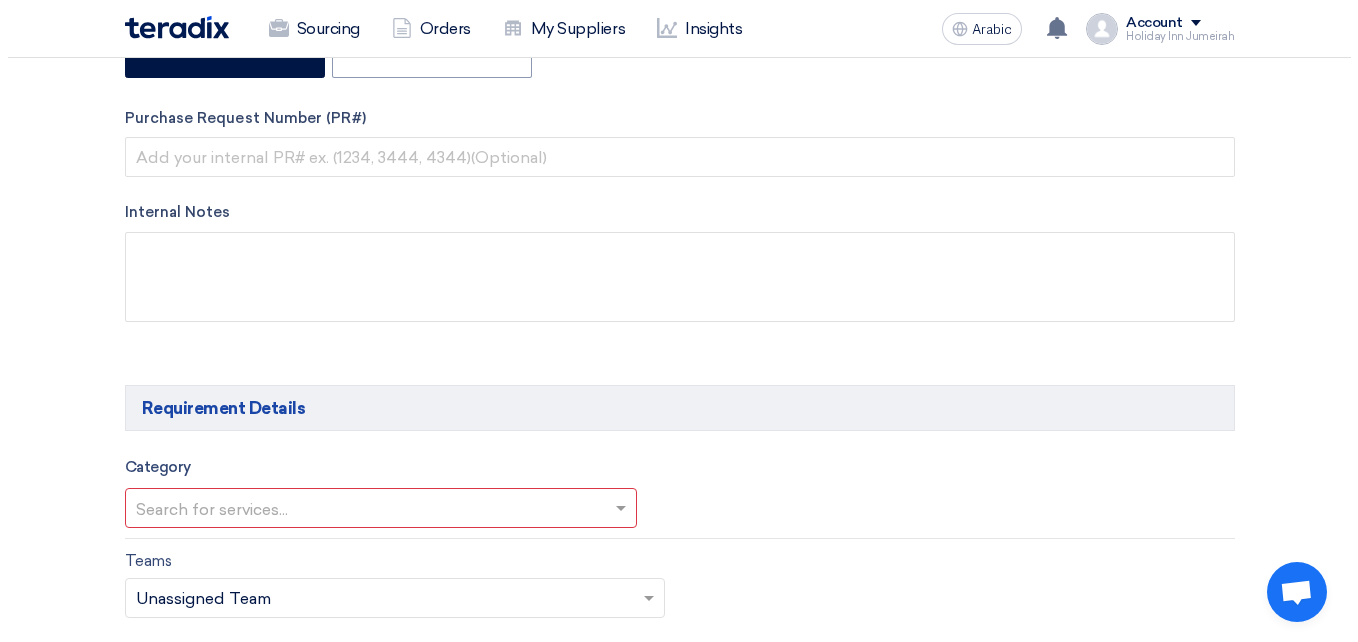 scroll, scrollTop: 0, scrollLeft: 0, axis: both 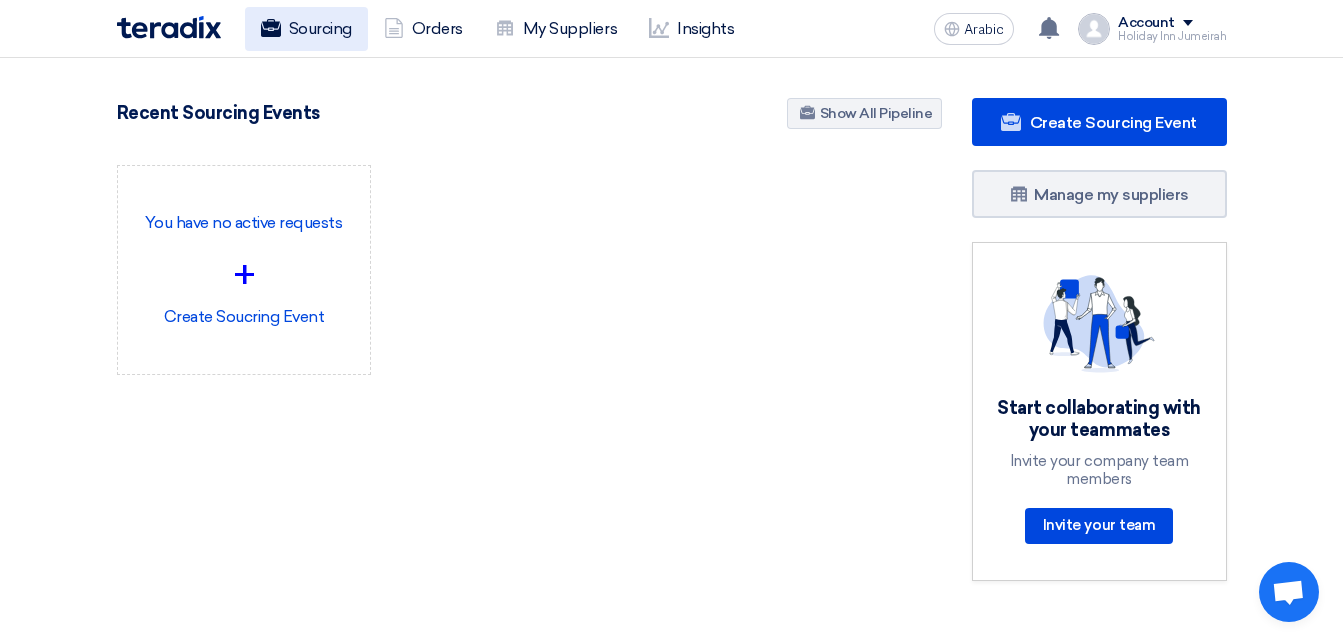 click on "Sourcing" 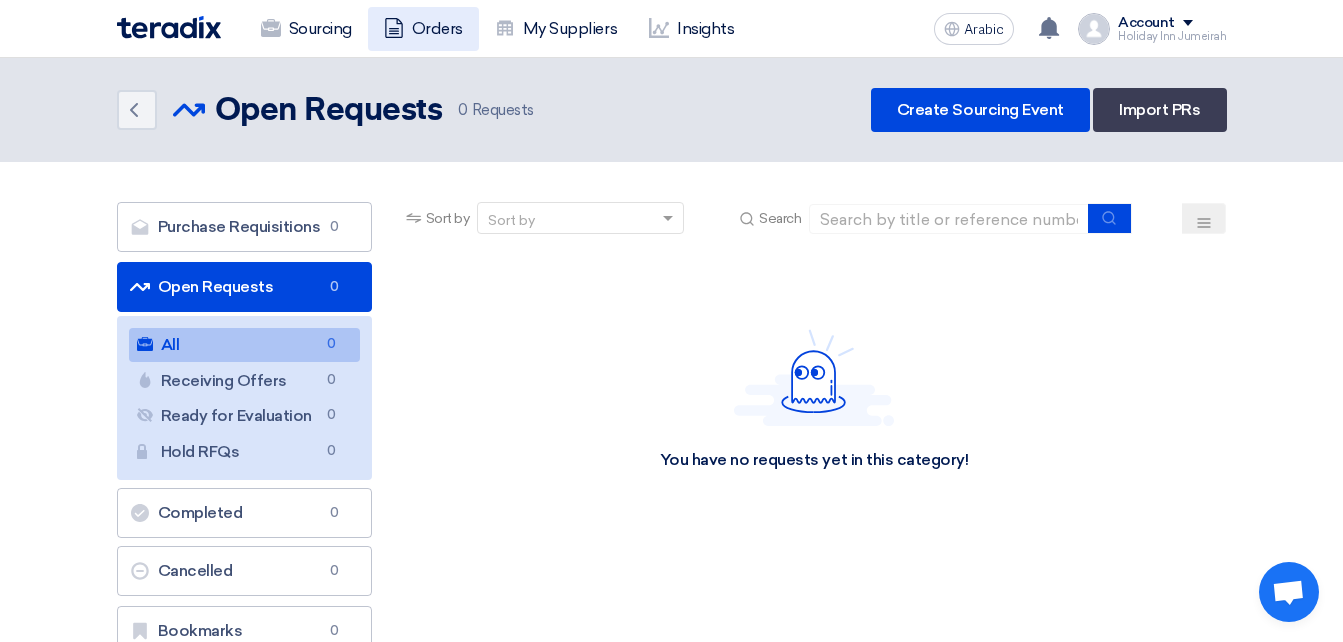 click on "Orders" 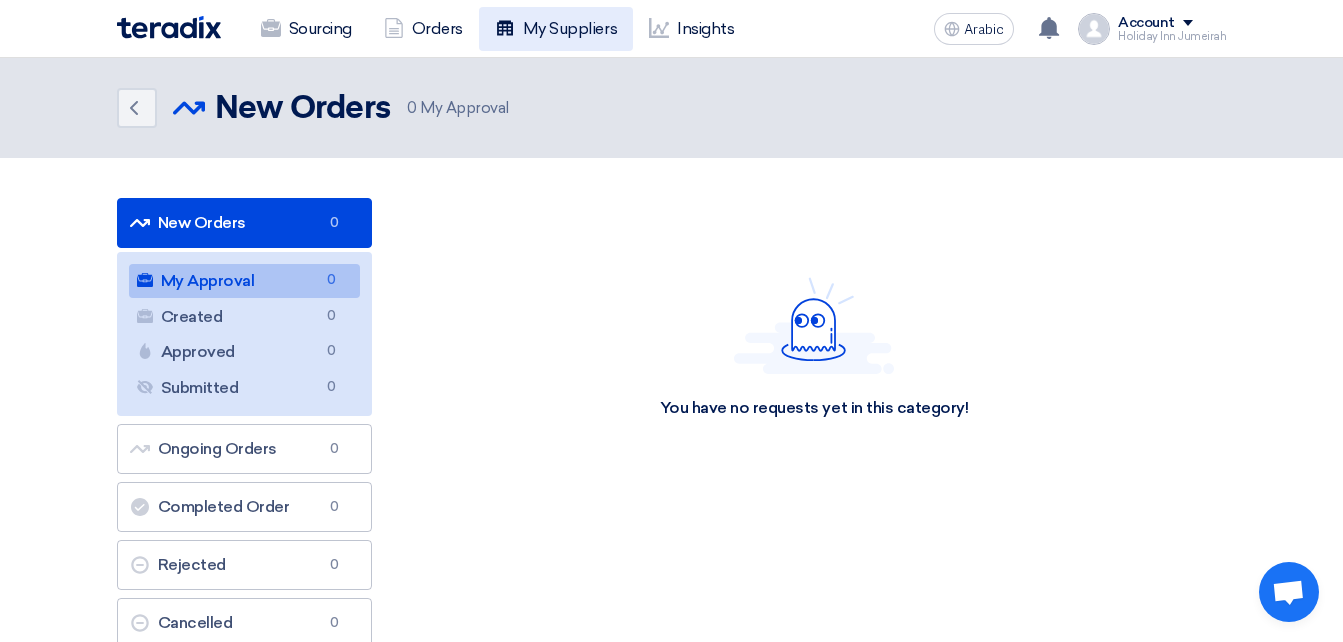 click on "My Suppliers" 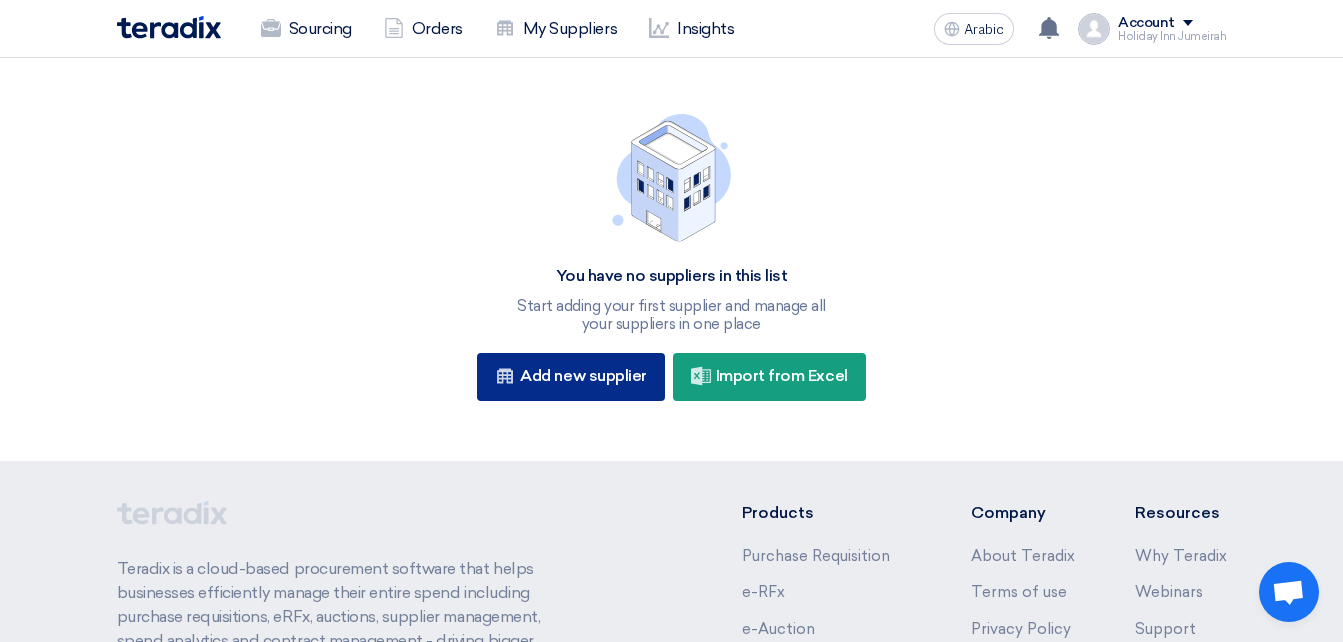 click on "Add new supplier" 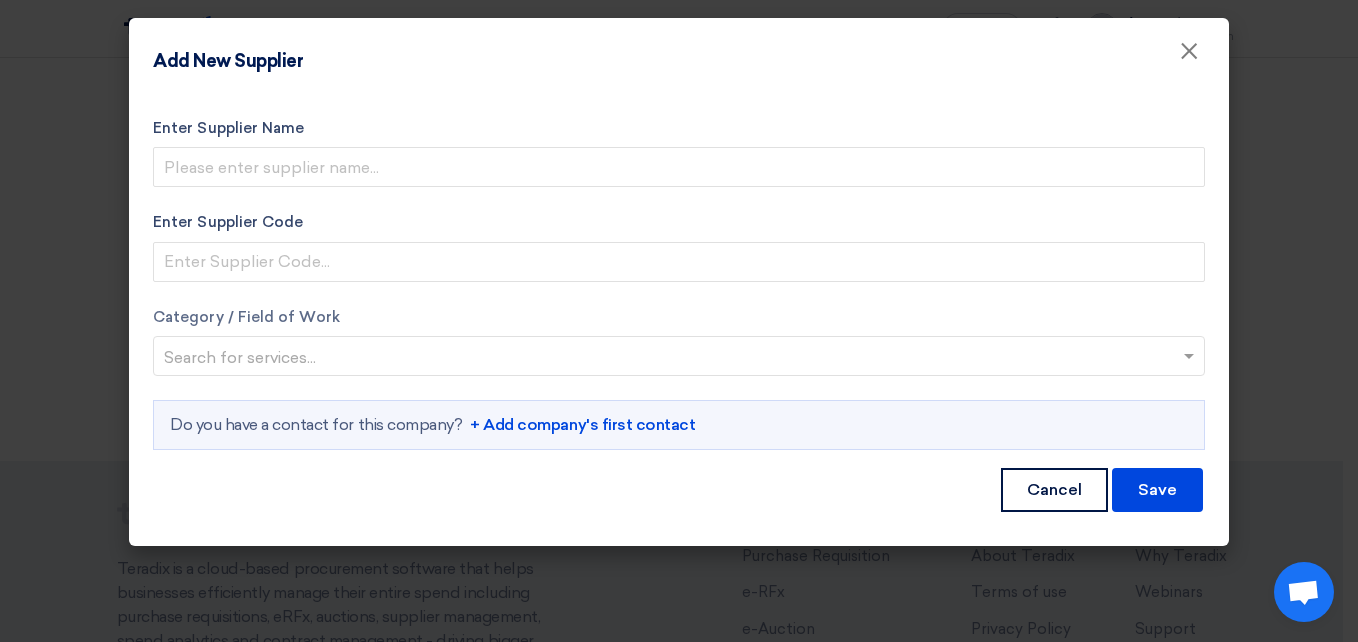 click on "+ Add company's first contact" at bounding box center (582, 425) 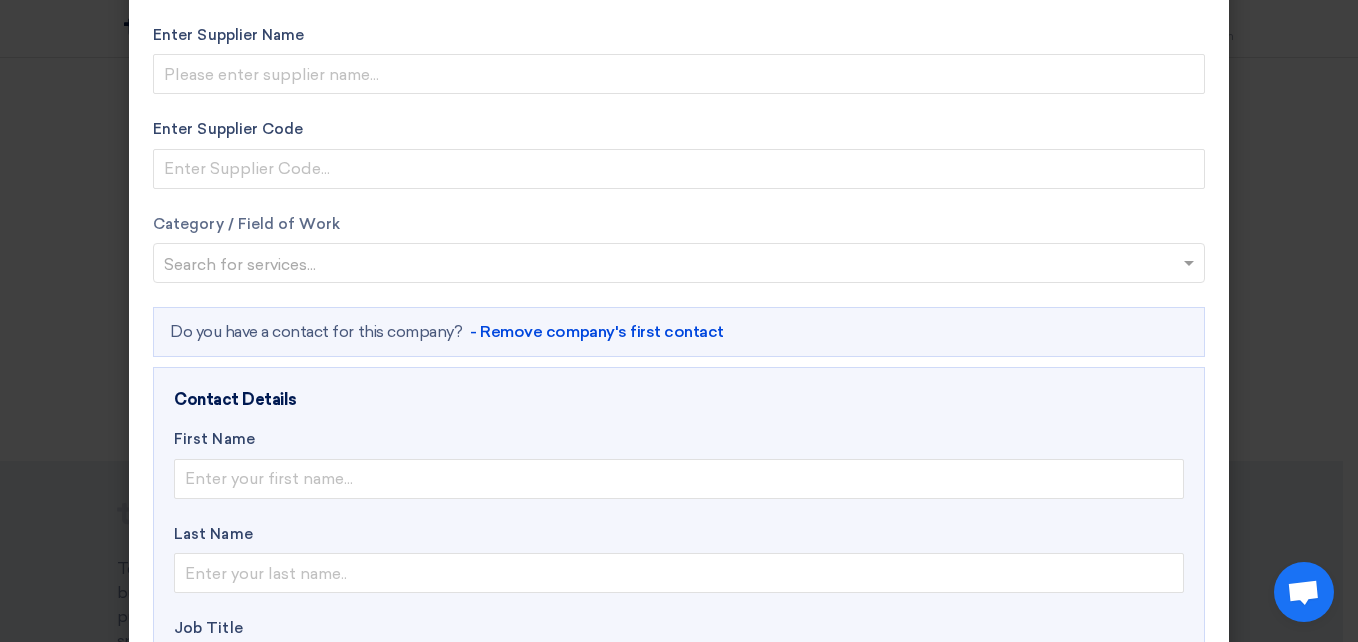 scroll, scrollTop: 94, scrollLeft: 0, axis: vertical 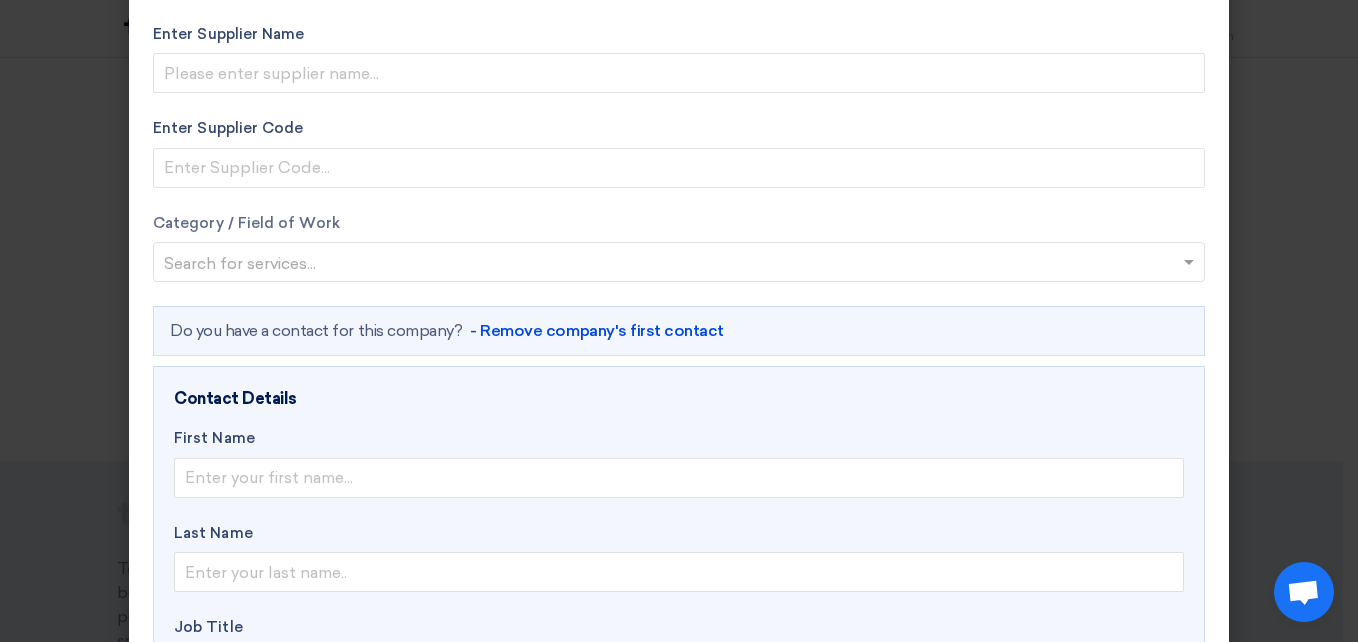 click at bounding box center (669, 264) 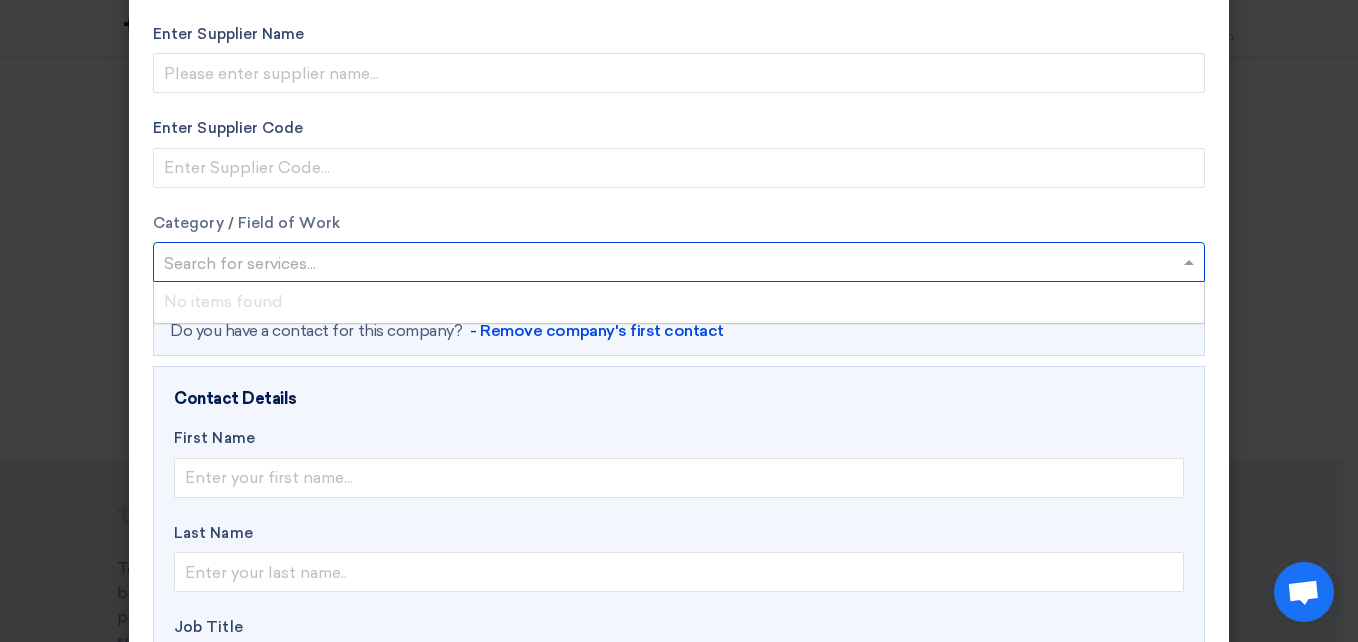 click at bounding box center [669, 264] 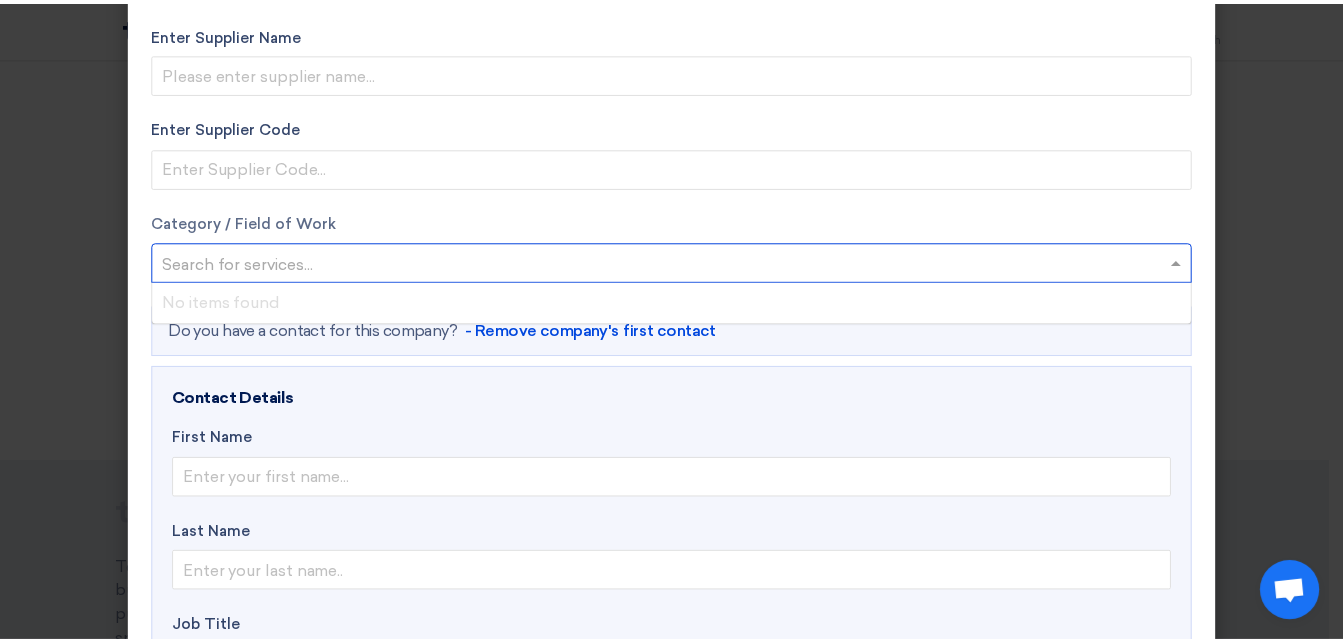 scroll, scrollTop: 470, scrollLeft: 0, axis: vertical 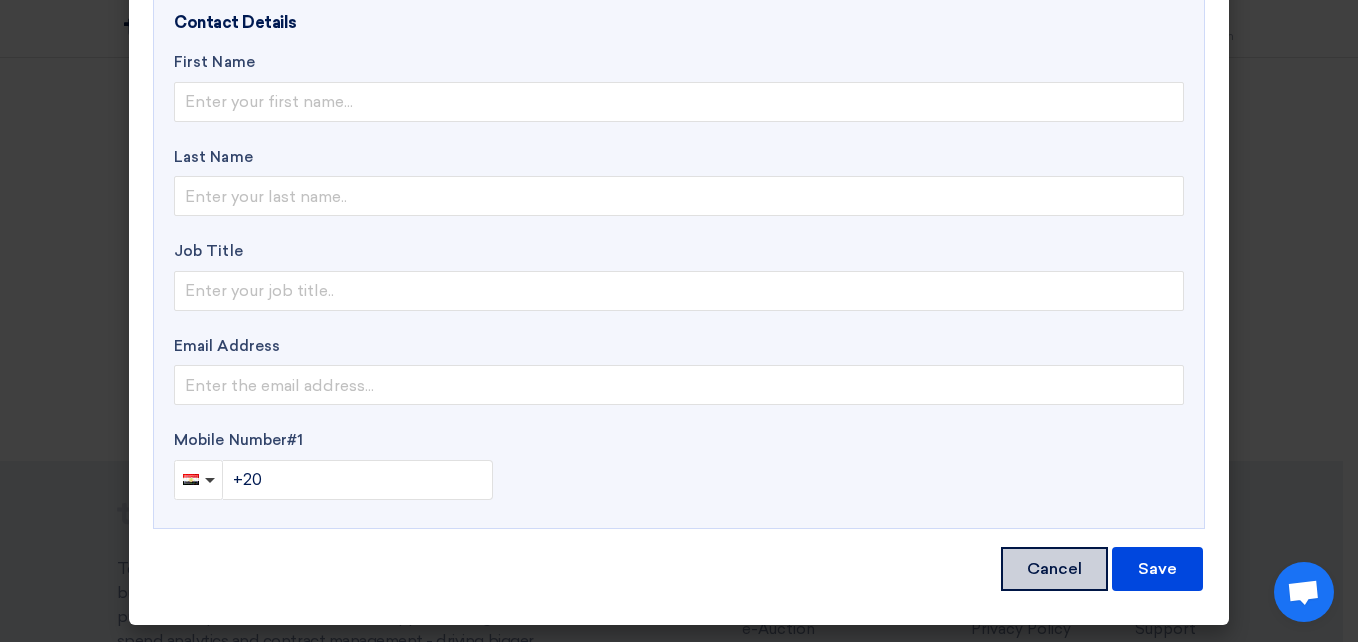 click on "Cancel" 